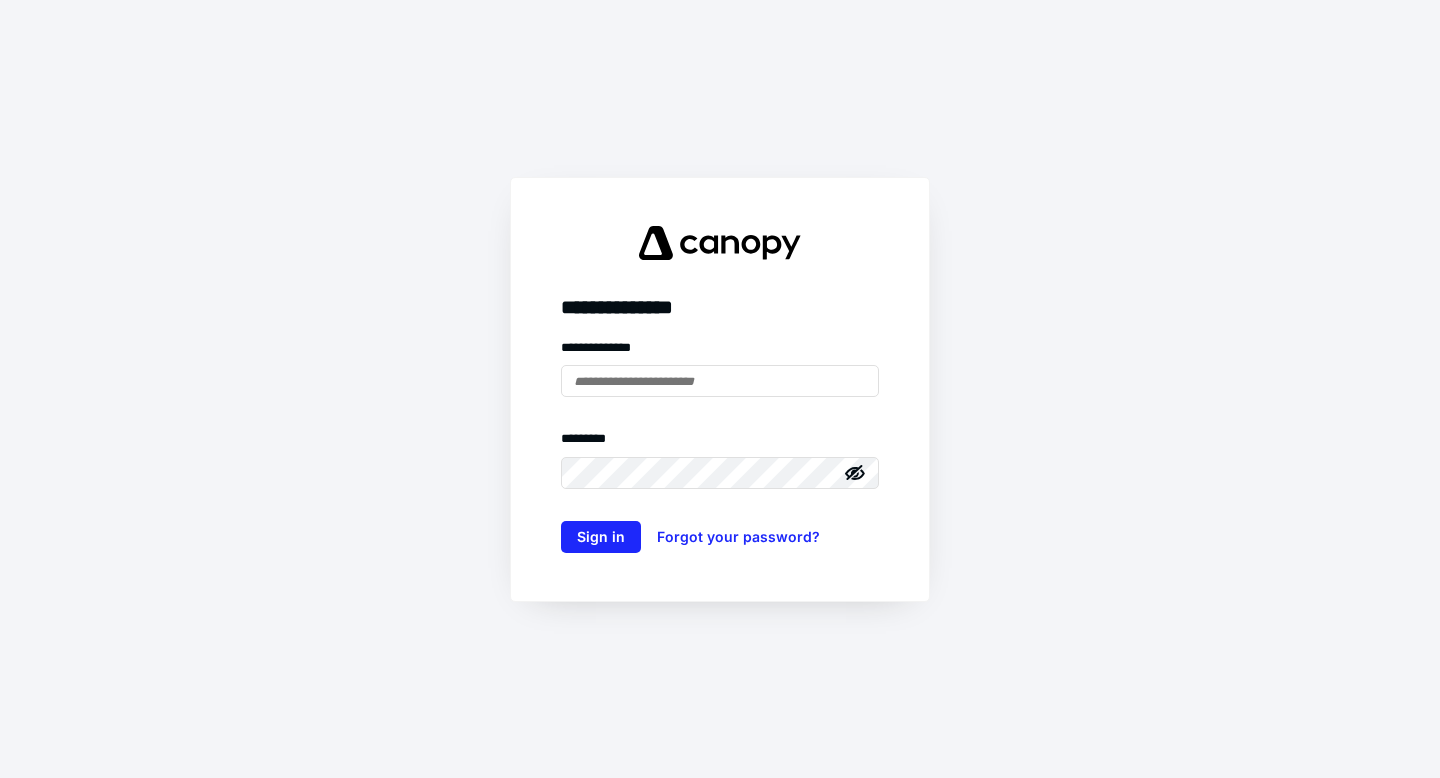 scroll, scrollTop: 0, scrollLeft: 0, axis: both 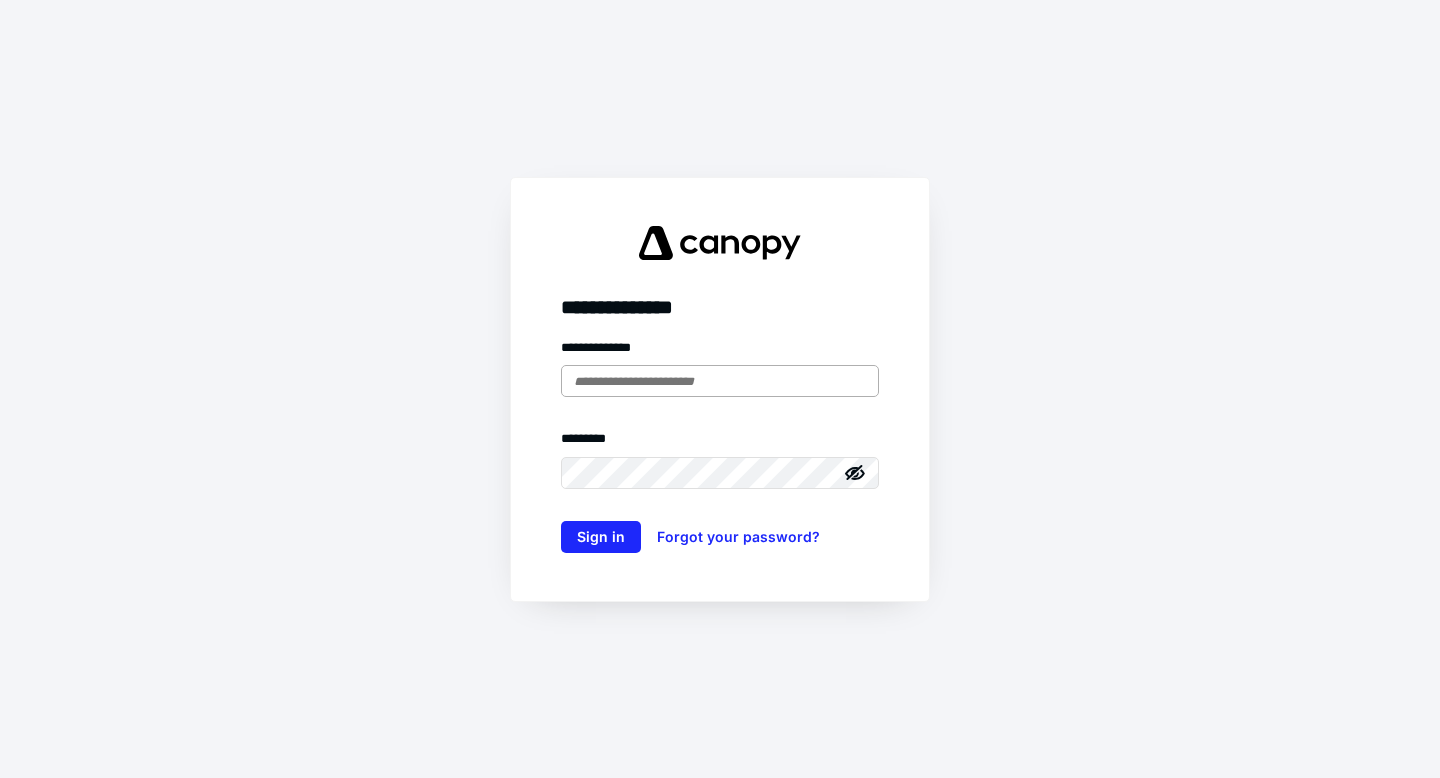 click at bounding box center (720, 381) 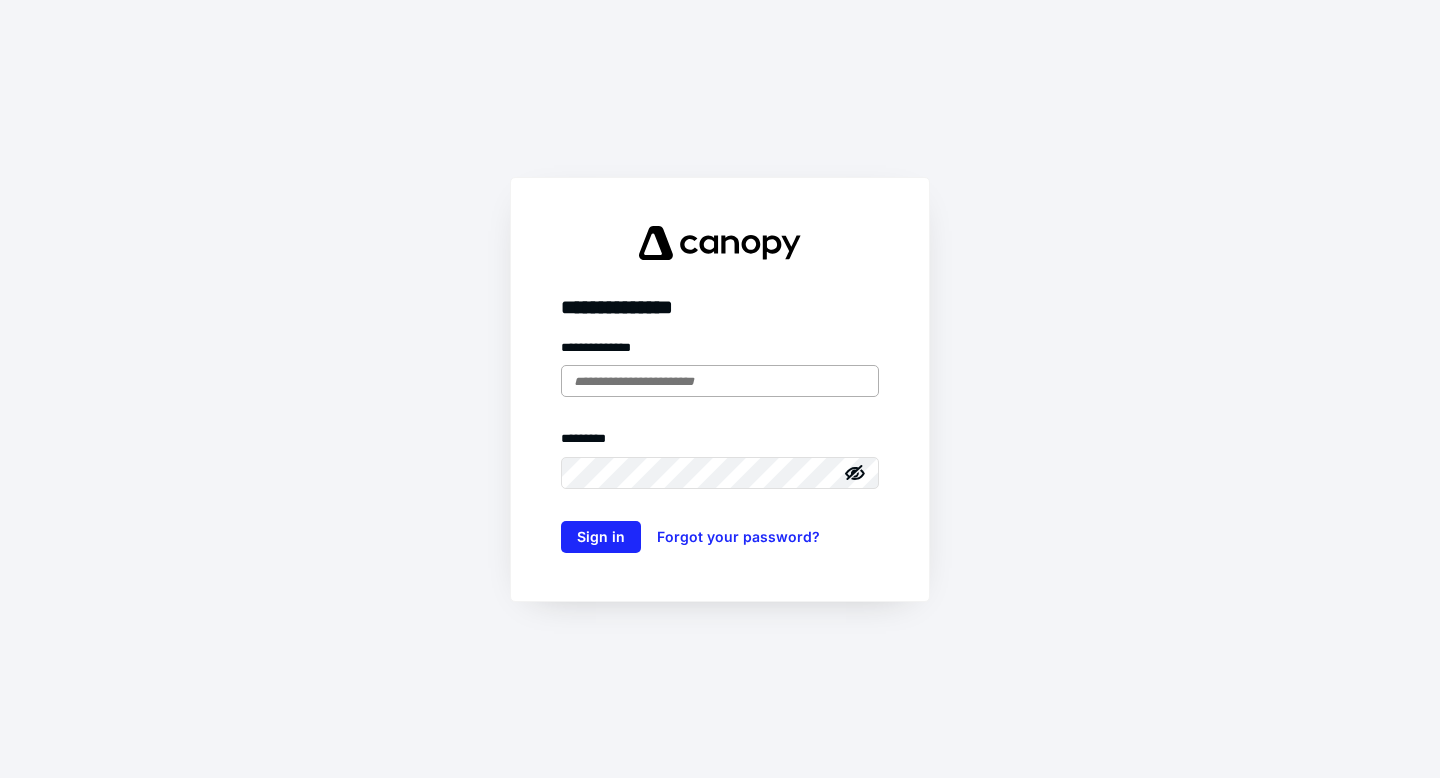 type on "**********" 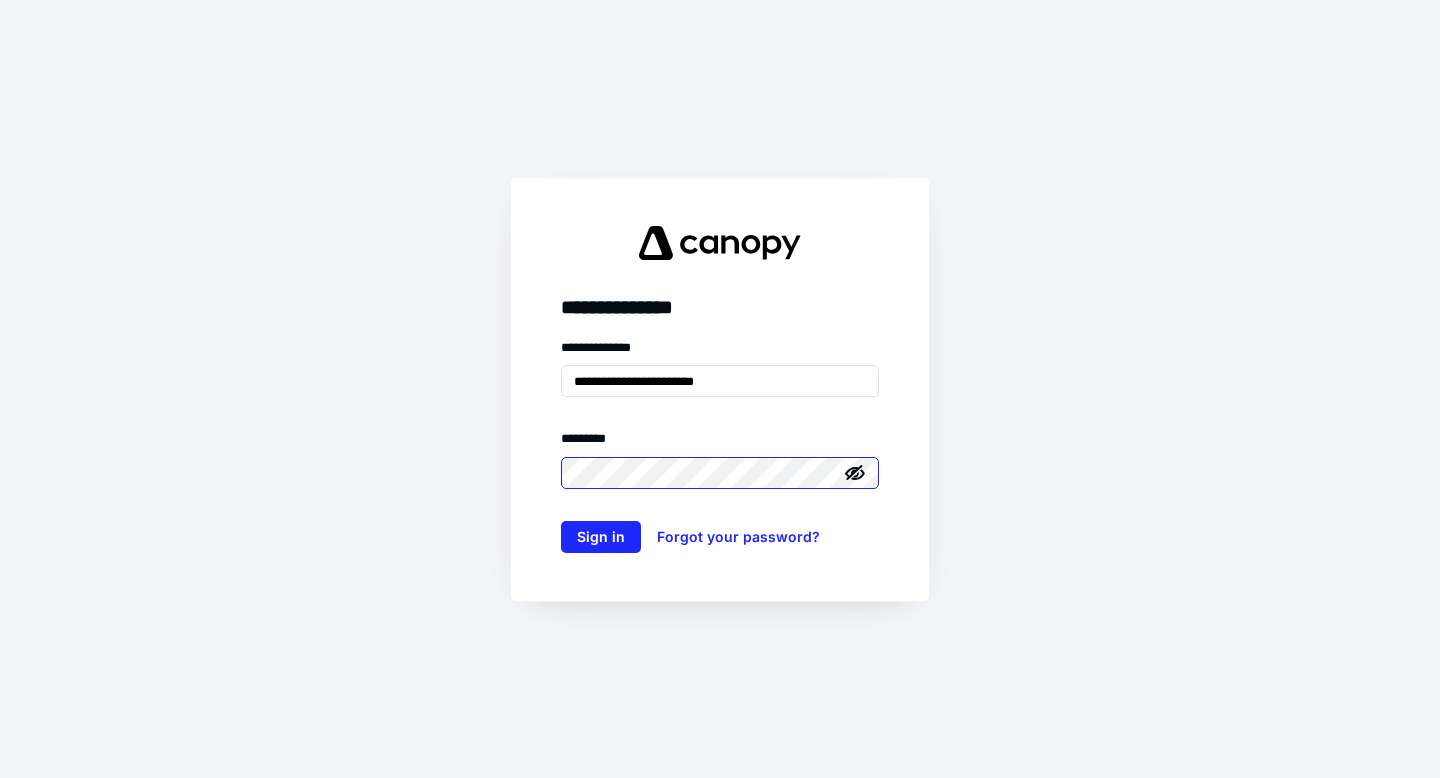 click on "Sign in" at bounding box center [601, 537] 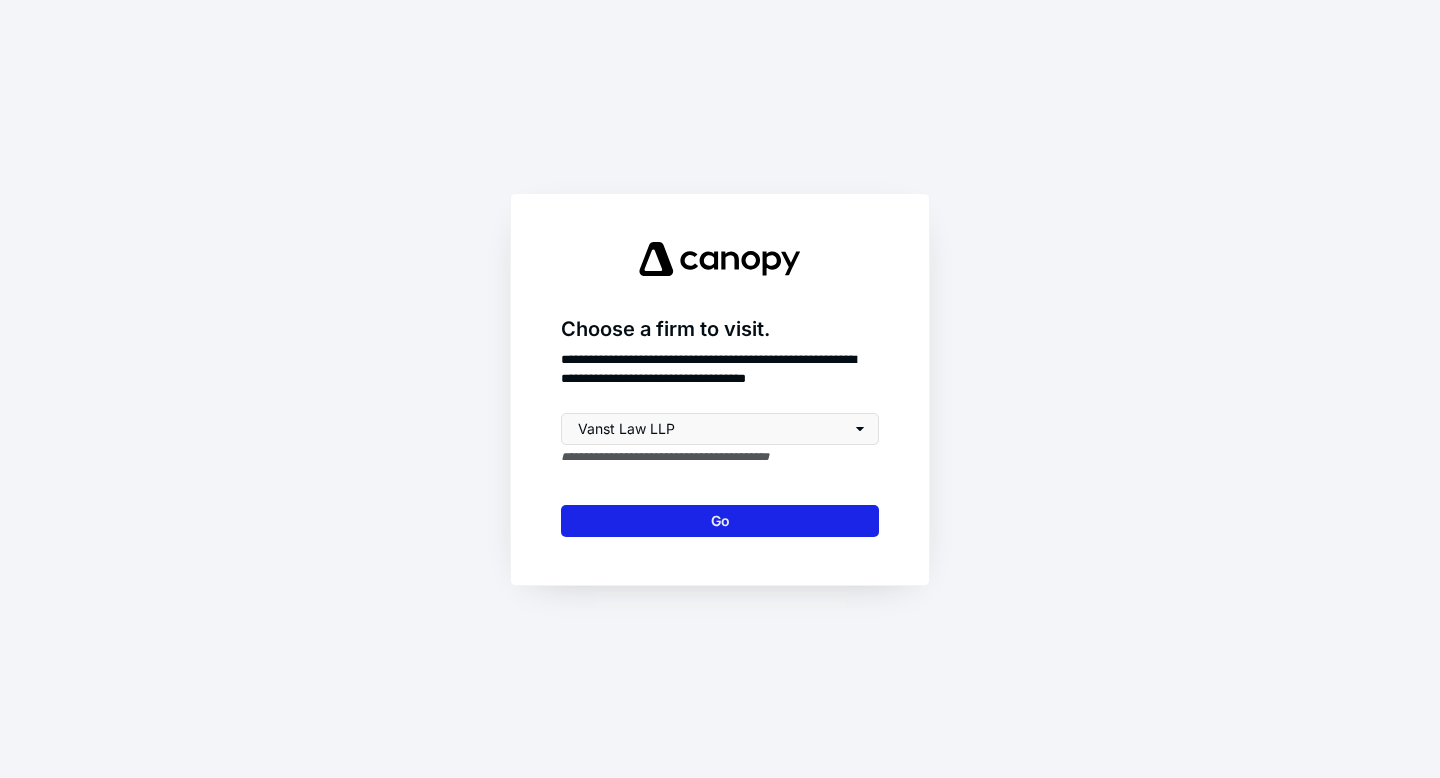 click on "Go" at bounding box center (720, 521) 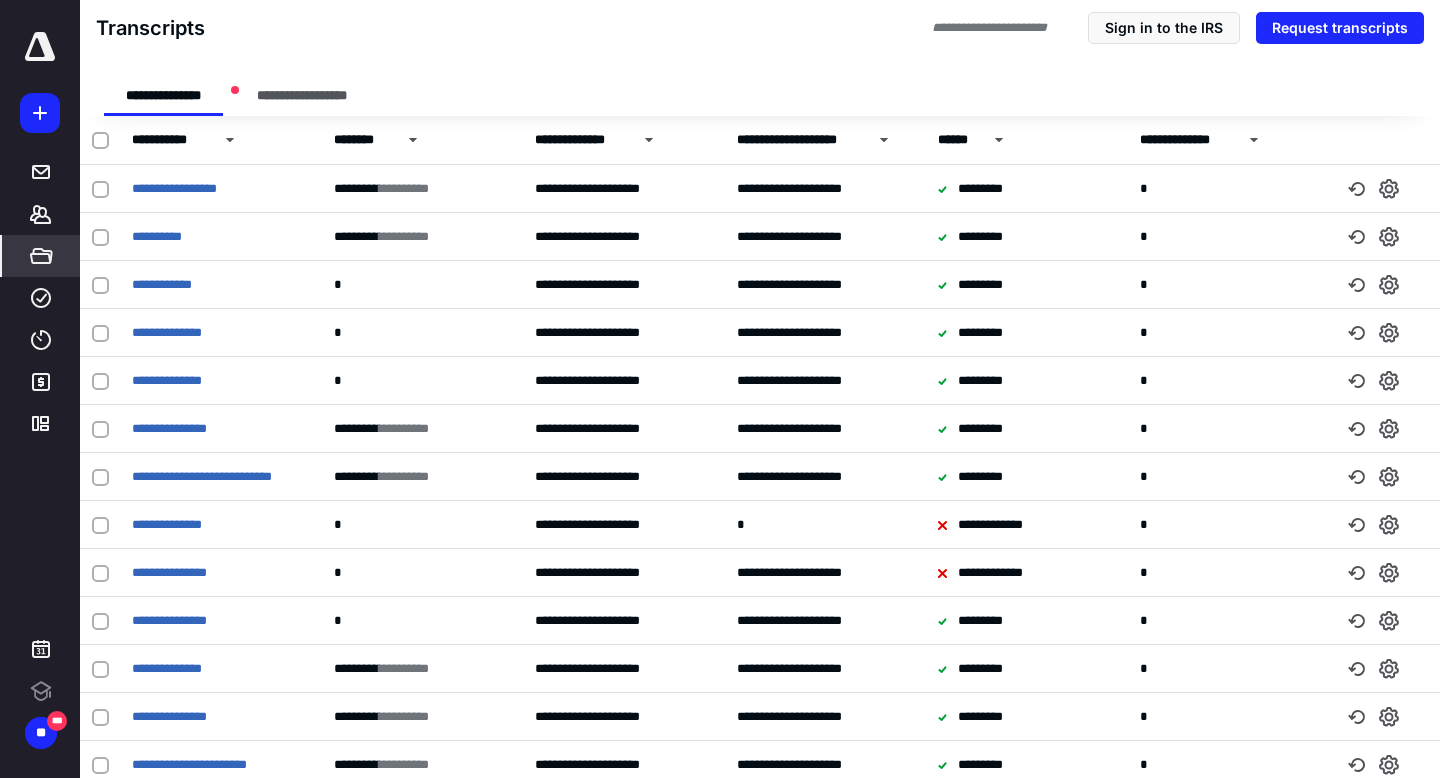 scroll, scrollTop: 0, scrollLeft: 0, axis: both 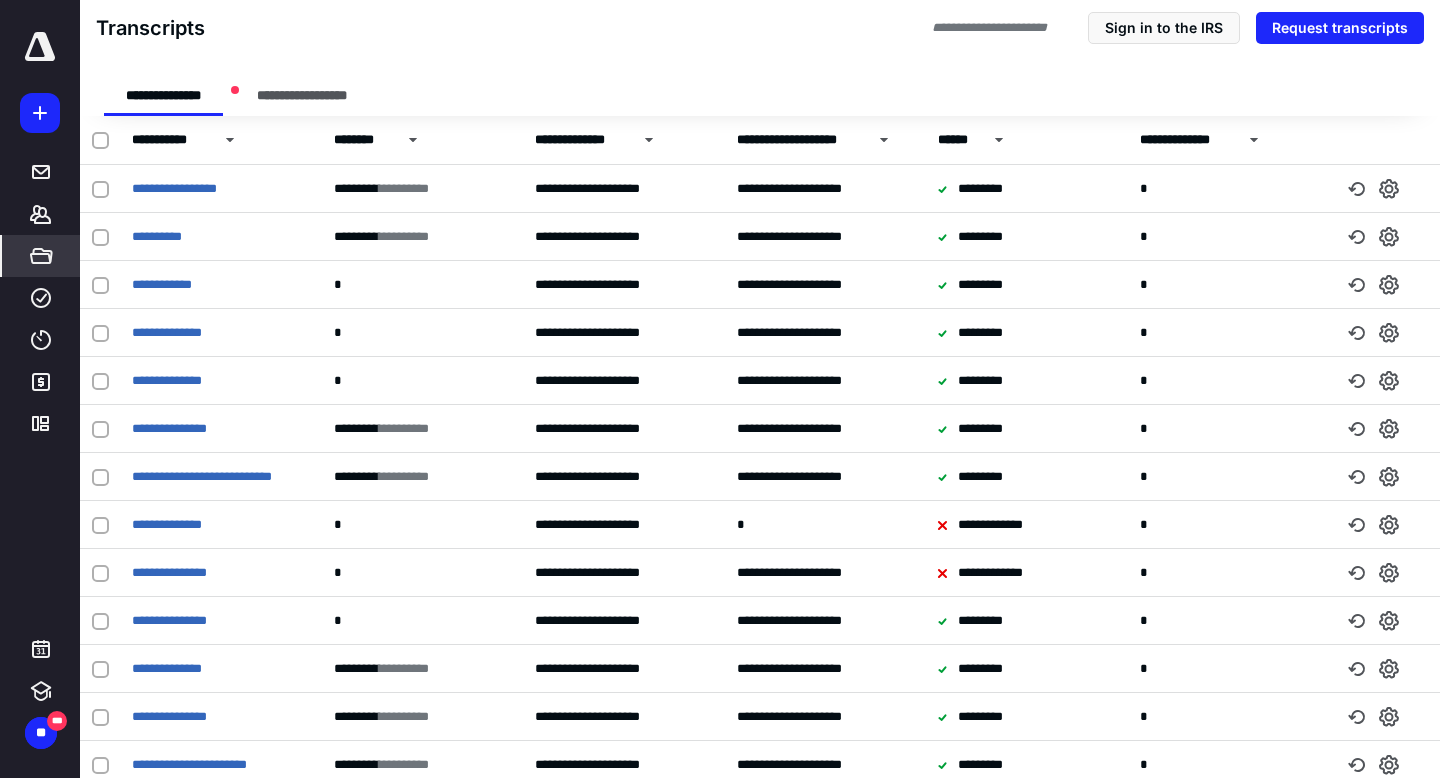 click at bounding box center (100, 141) 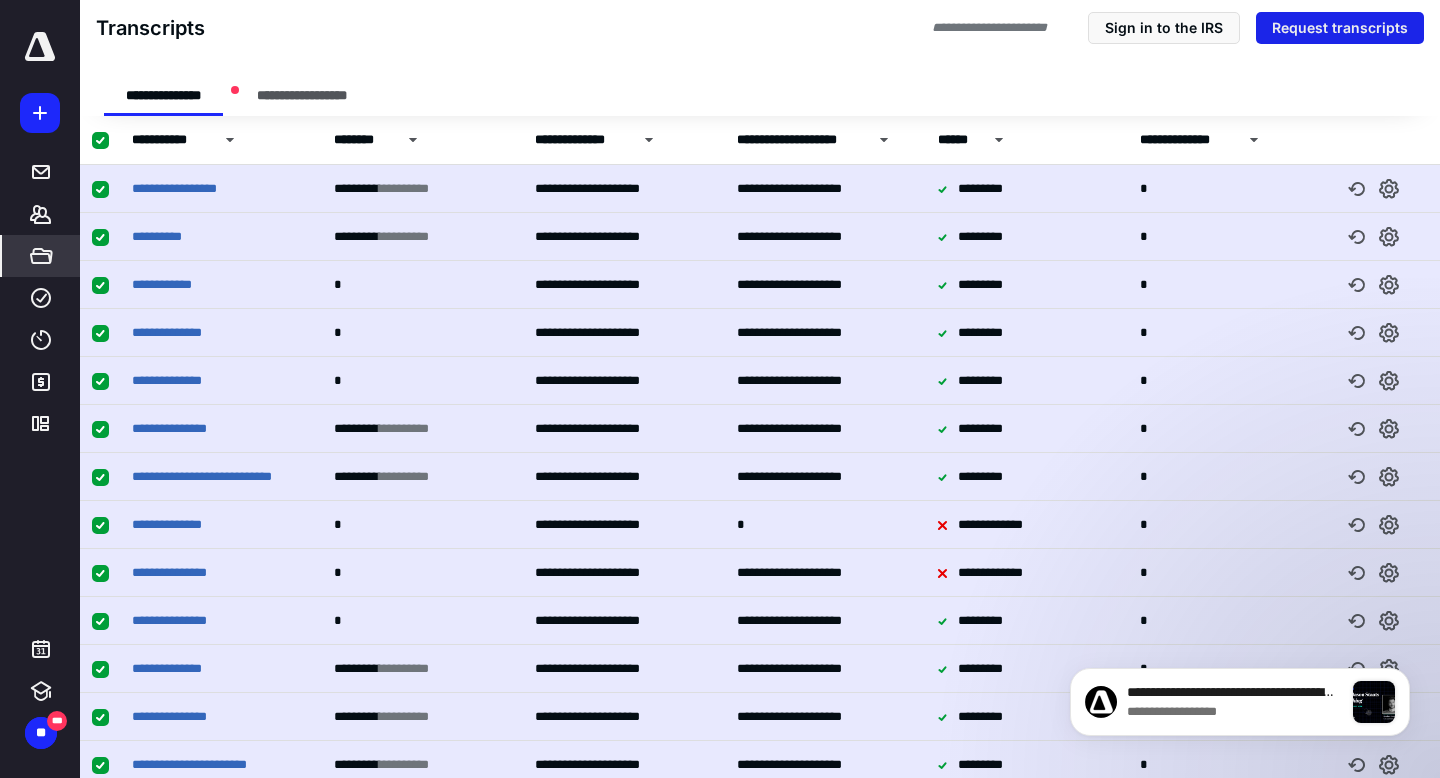 scroll, scrollTop: 0, scrollLeft: 0, axis: both 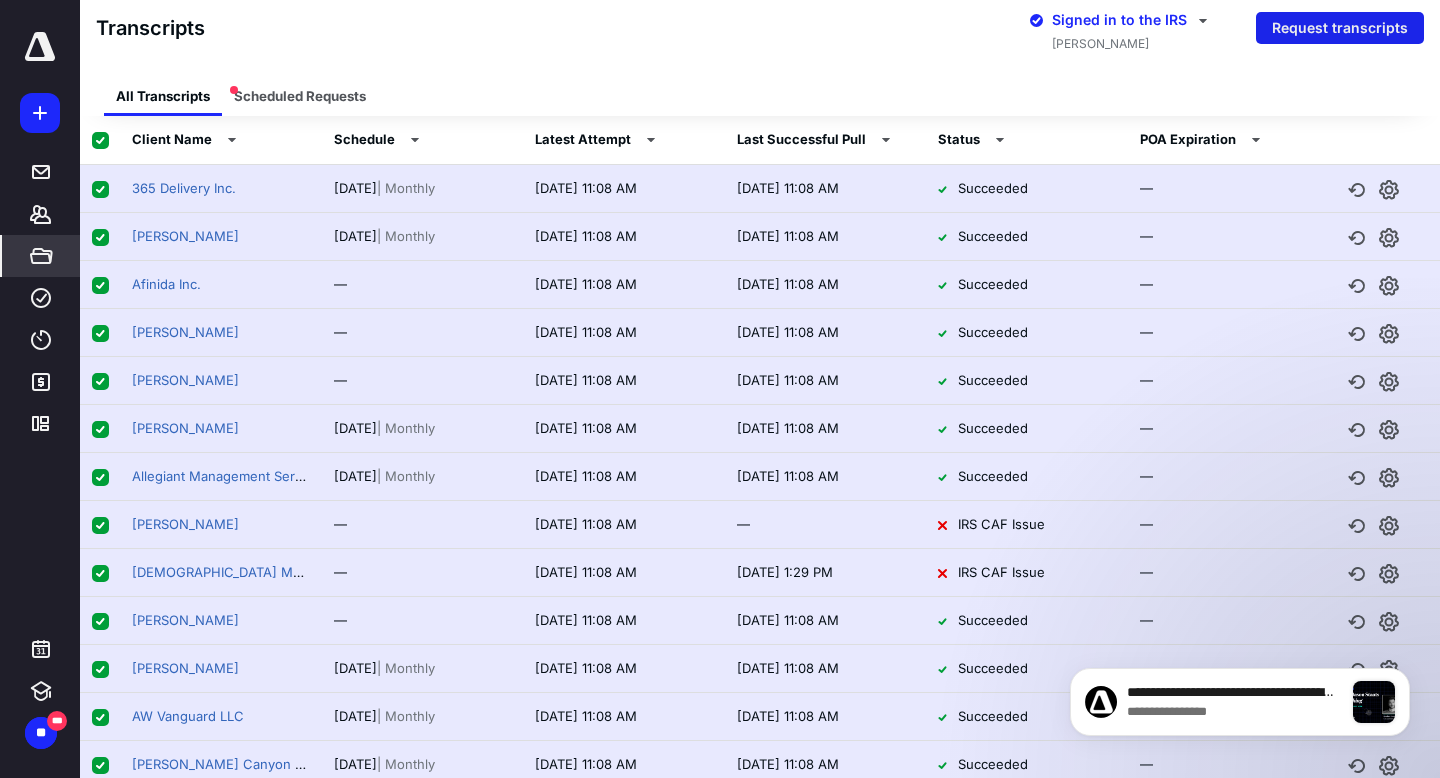 click on "Request transcripts" at bounding box center (1340, 28) 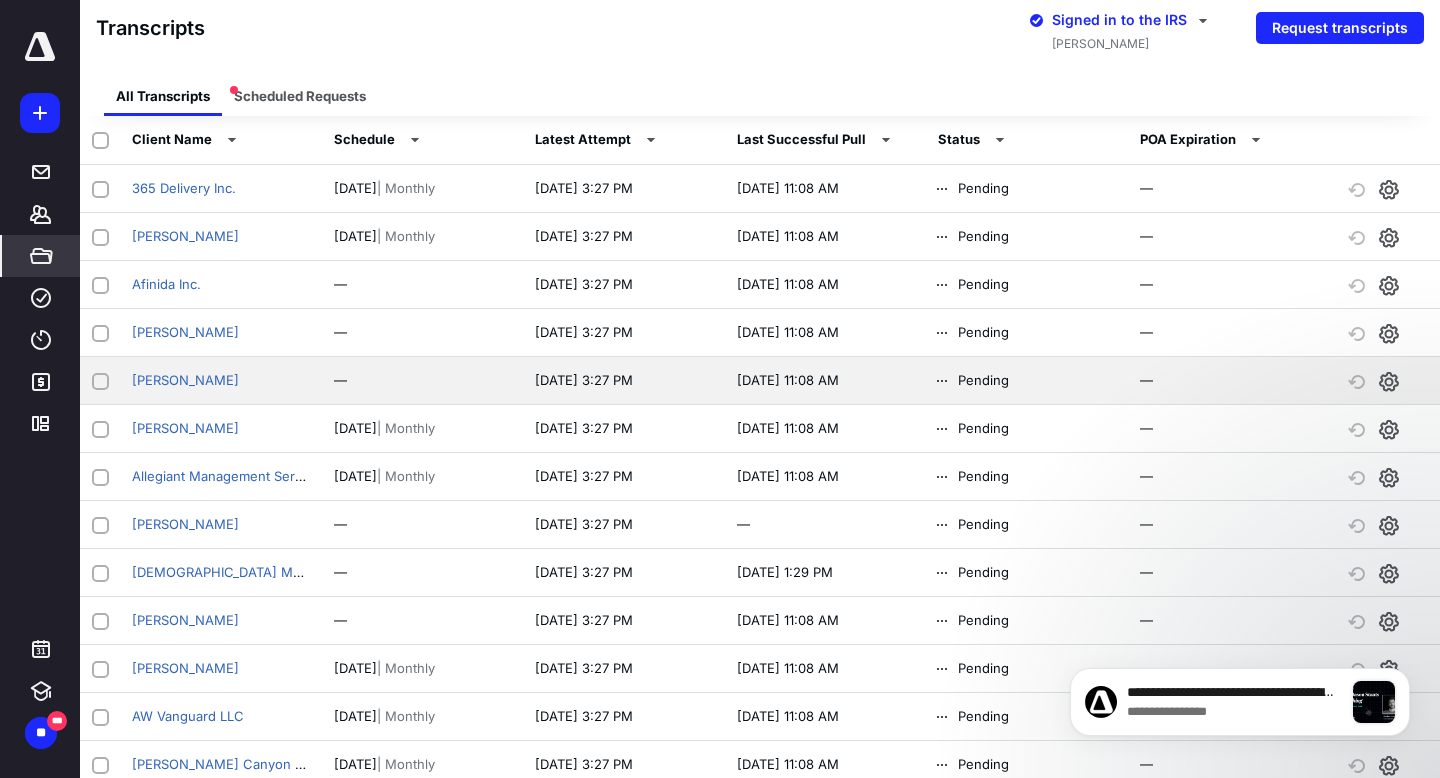 checkbox on "false" 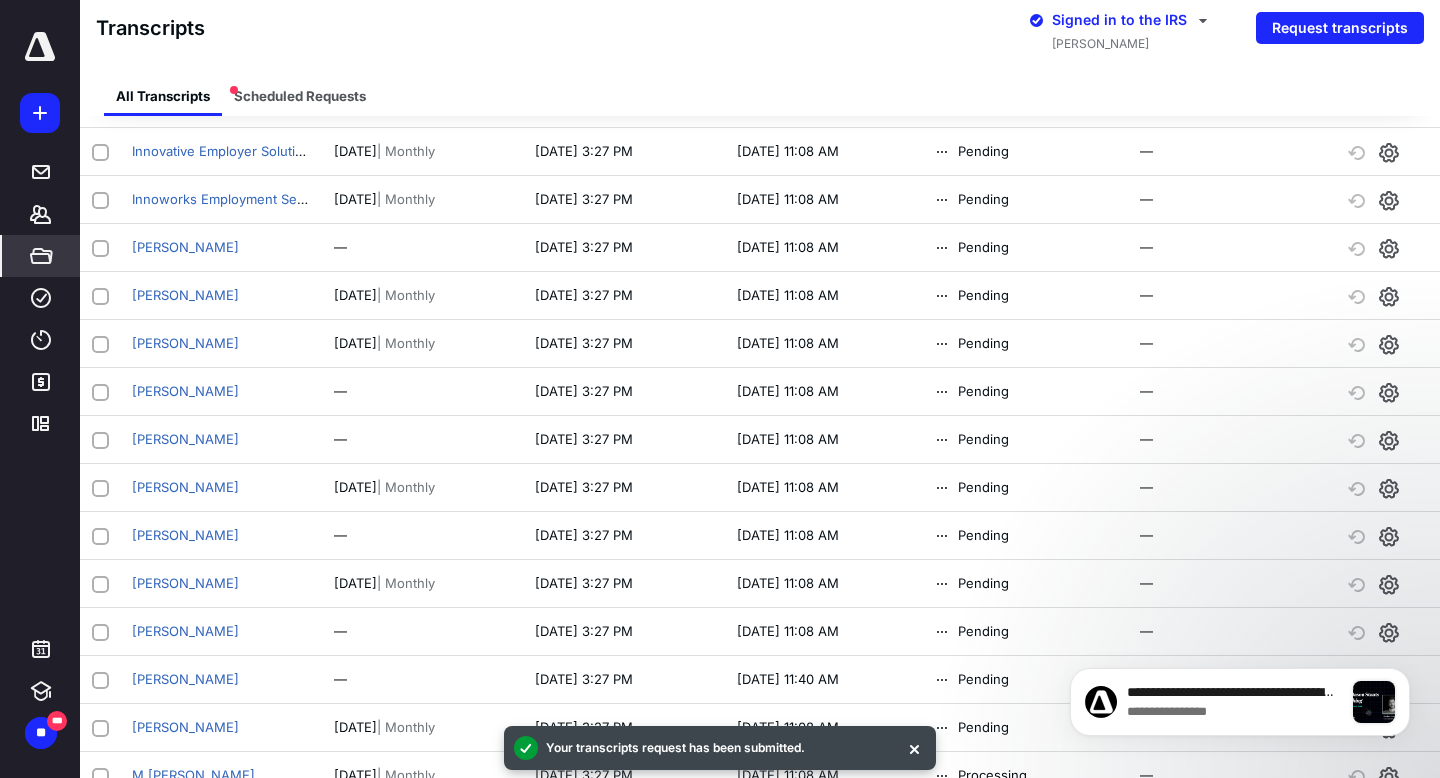 scroll, scrollTop: 1835, scrollLeft: 0, axis: vertical 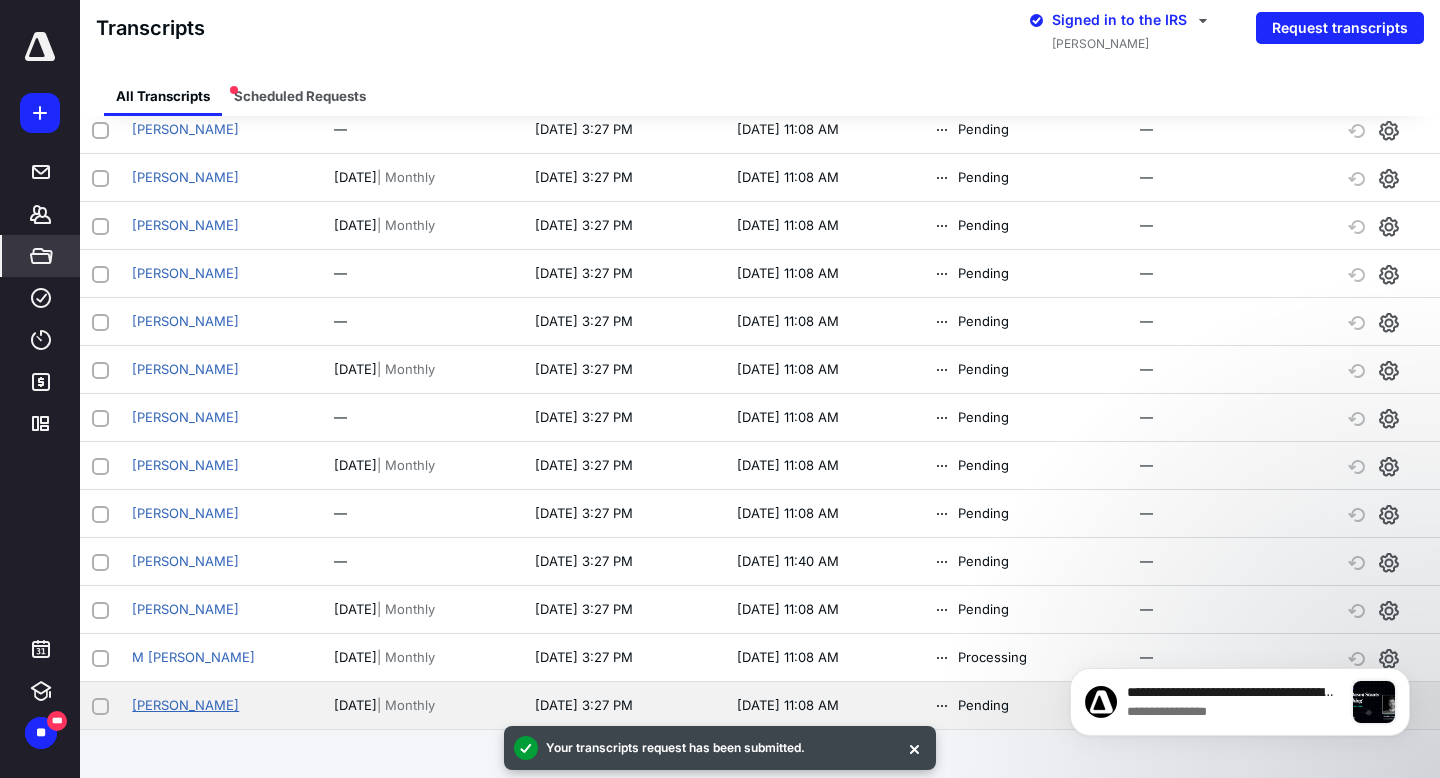 click on "[PERSON_NAME]" at bounding box center (185, 705) 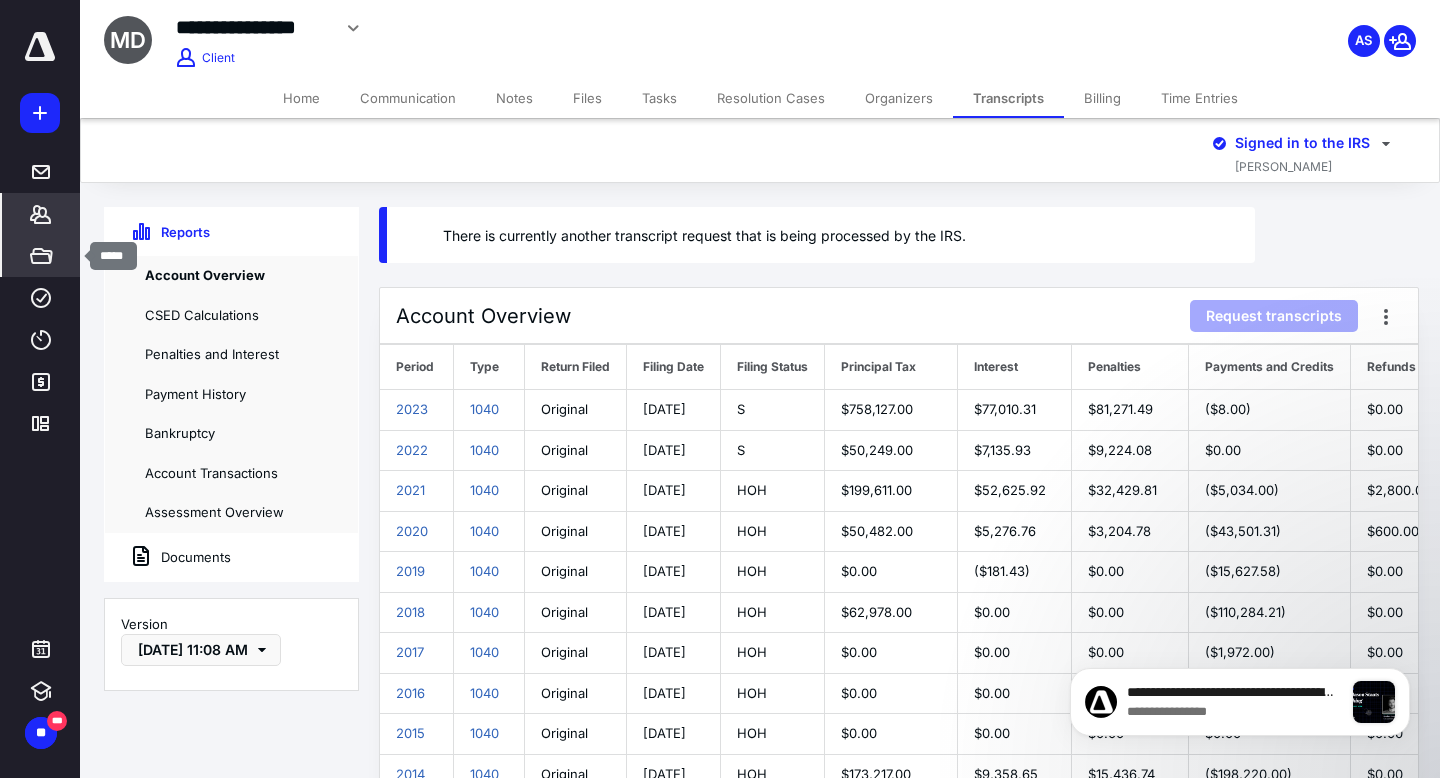 click 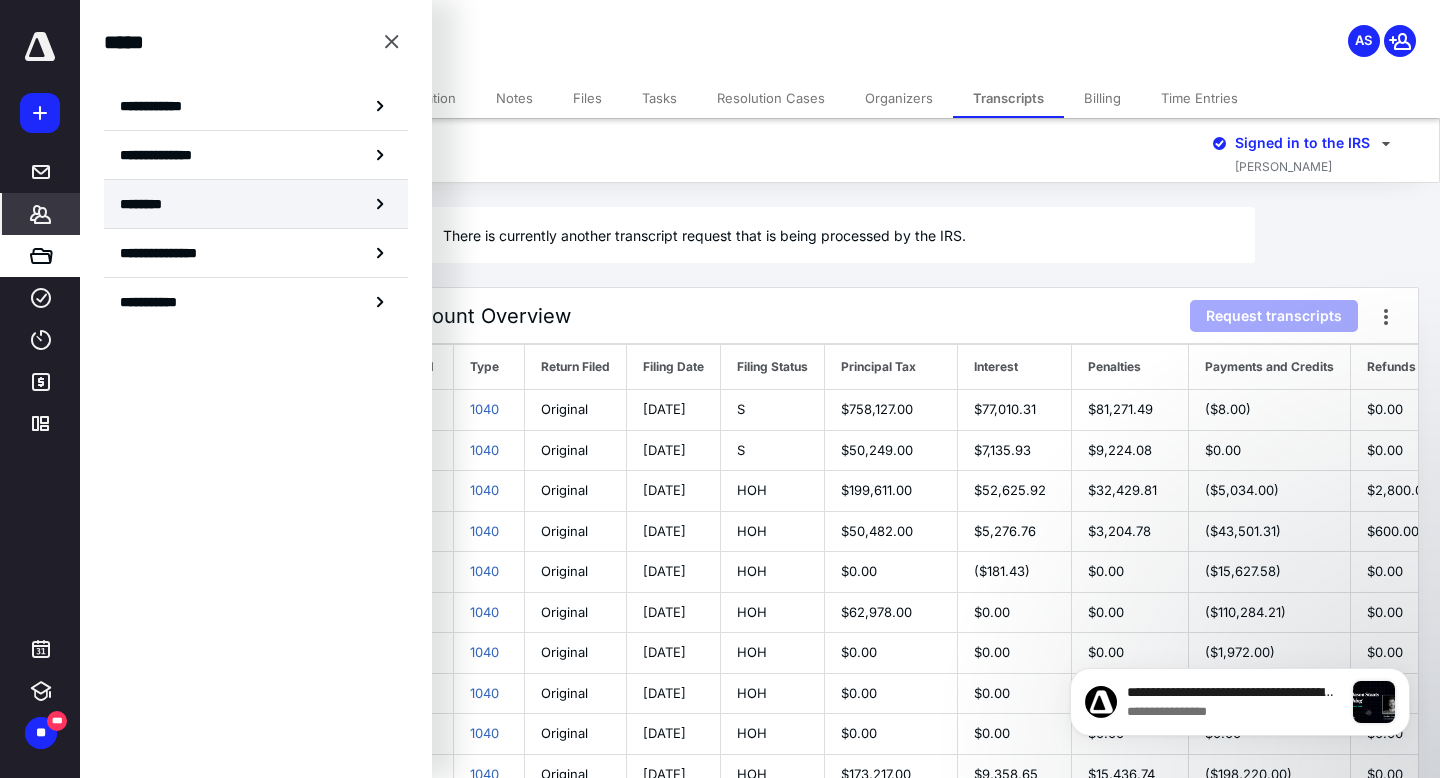 click on "********" at bounding box center (256, 204) 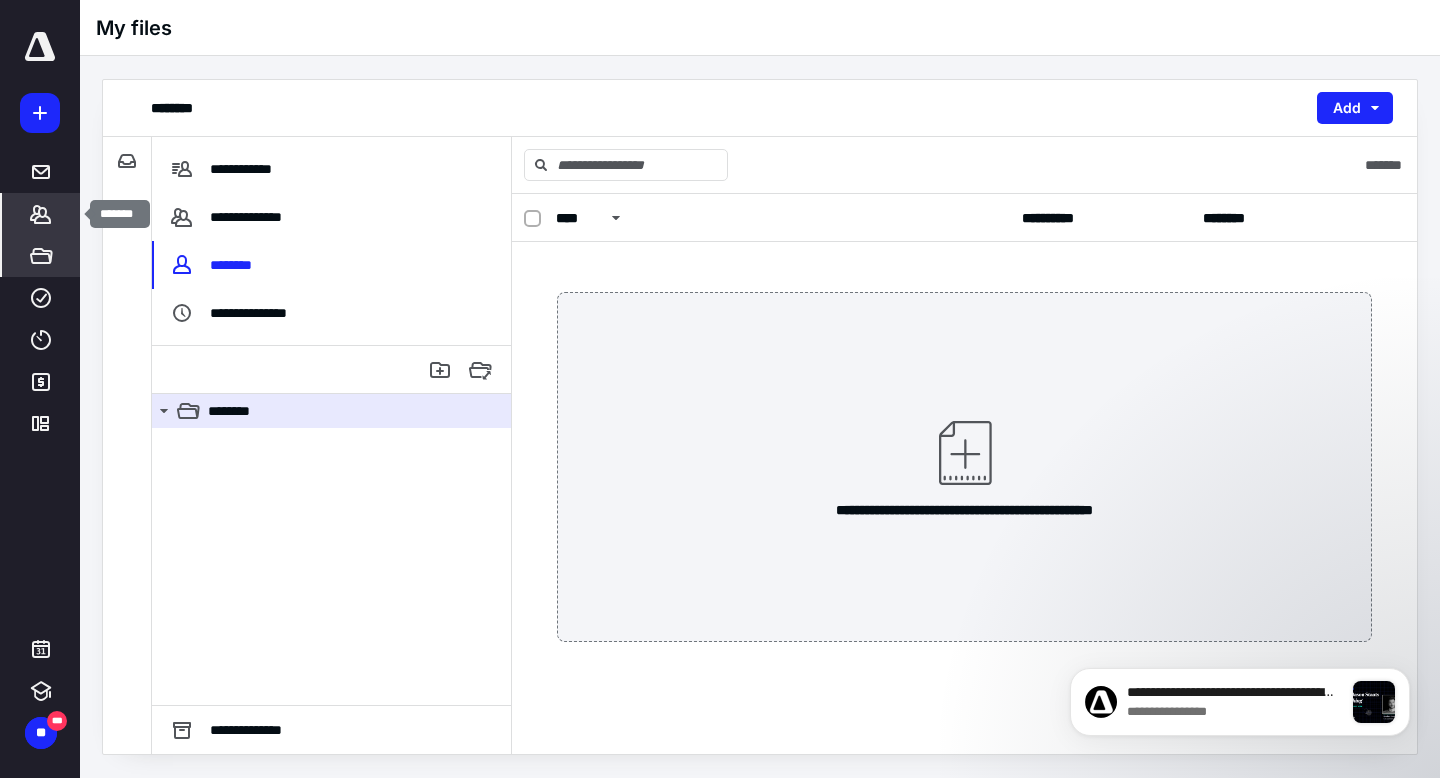 click 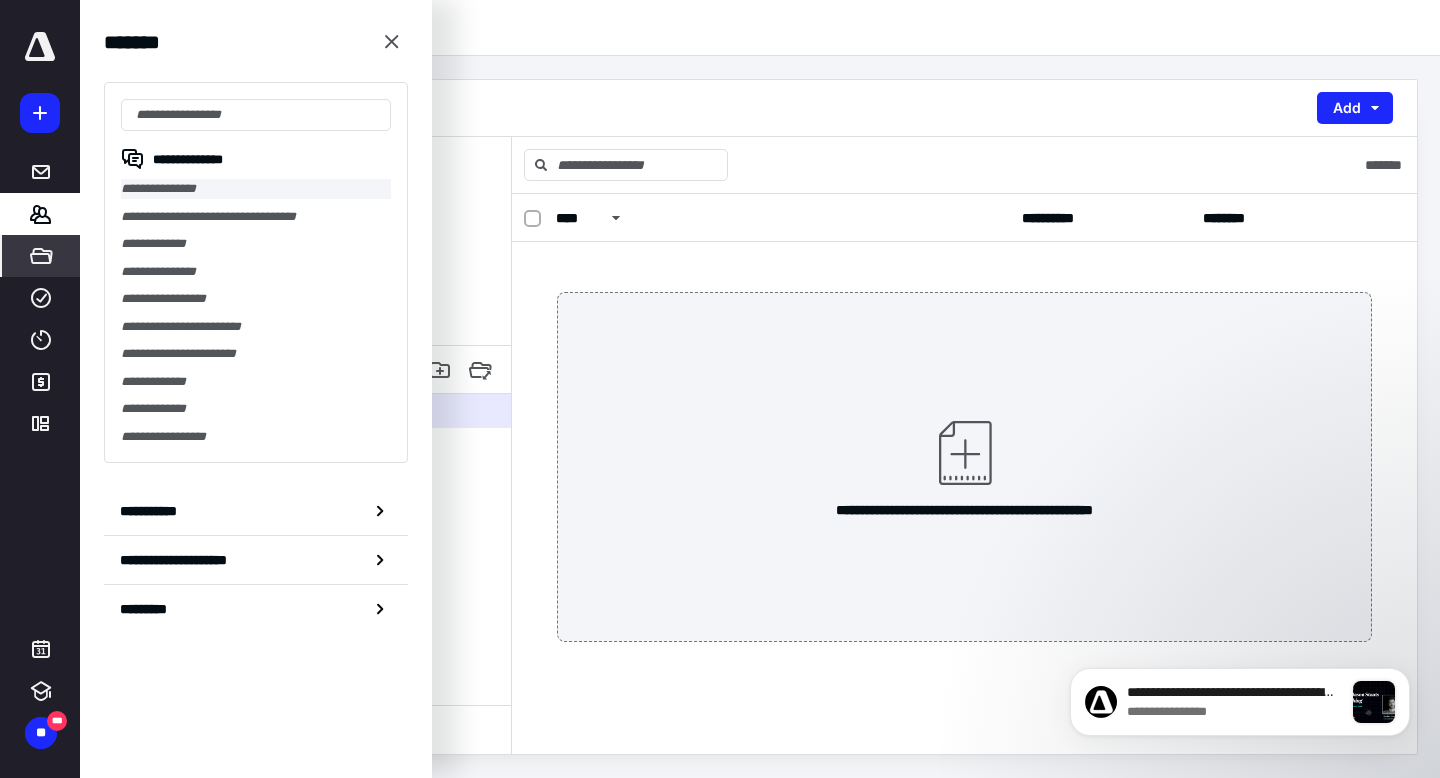 click on "**********" at bounding box center (256, 189) 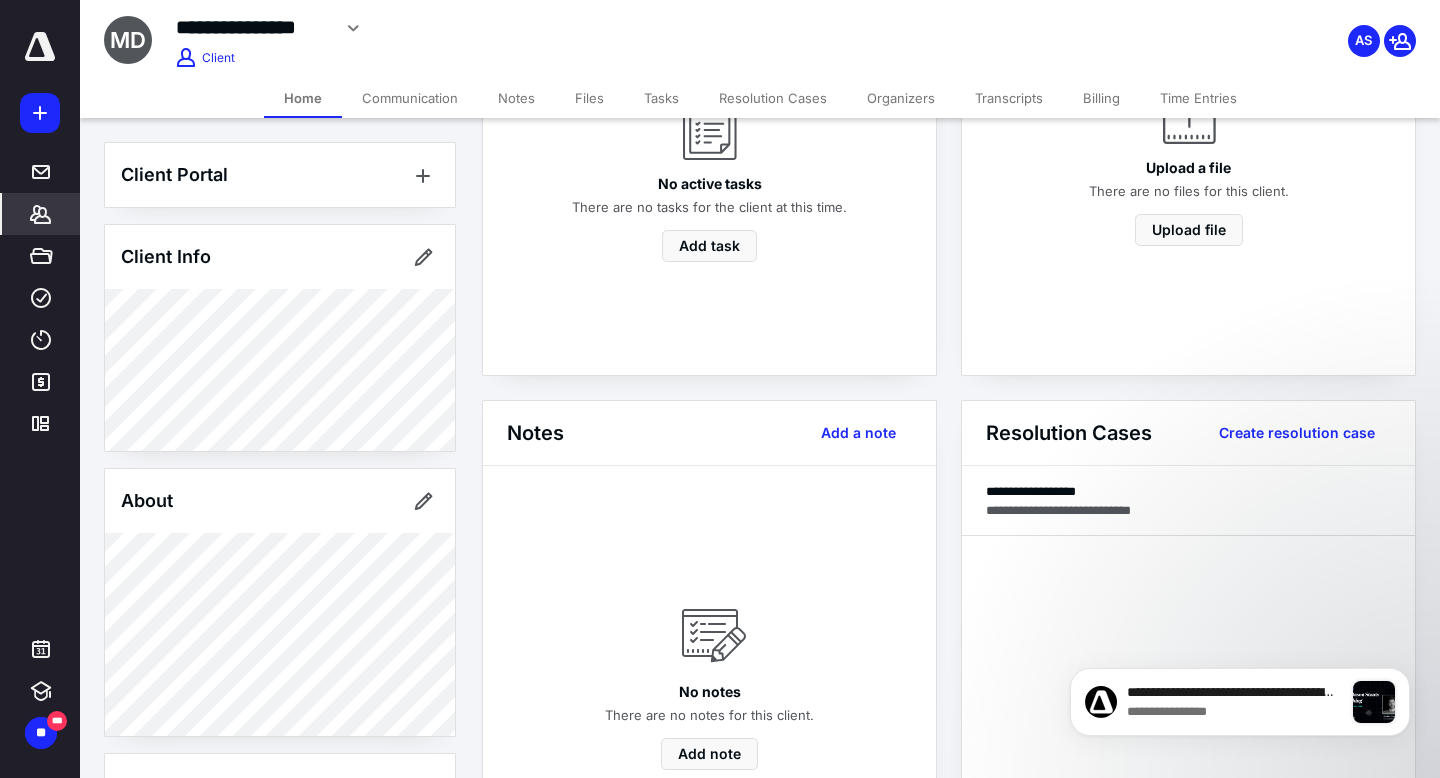 scroll, scrollTop: 448, scrollLeft: 0, axis: vertical 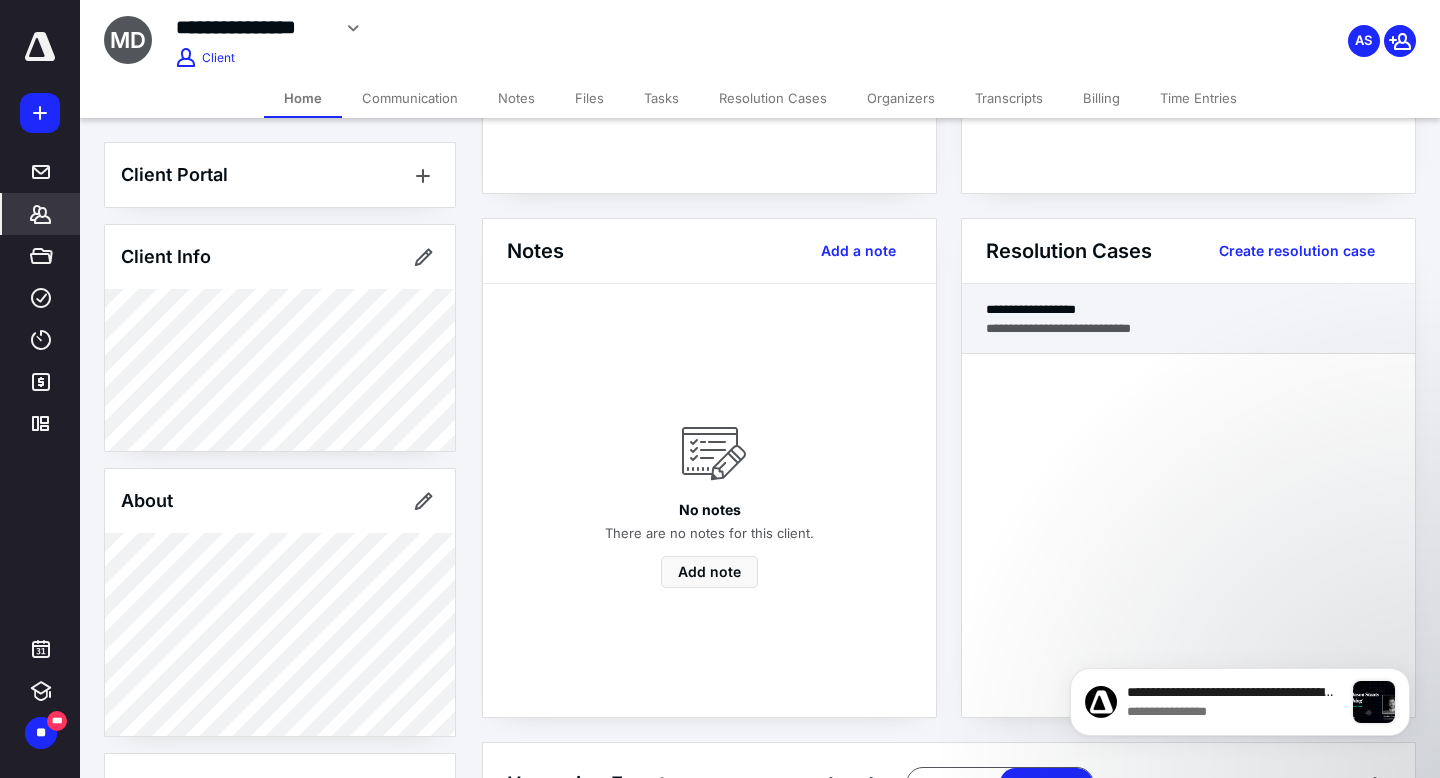 click on "**********" at bounding box center [1188, 319] 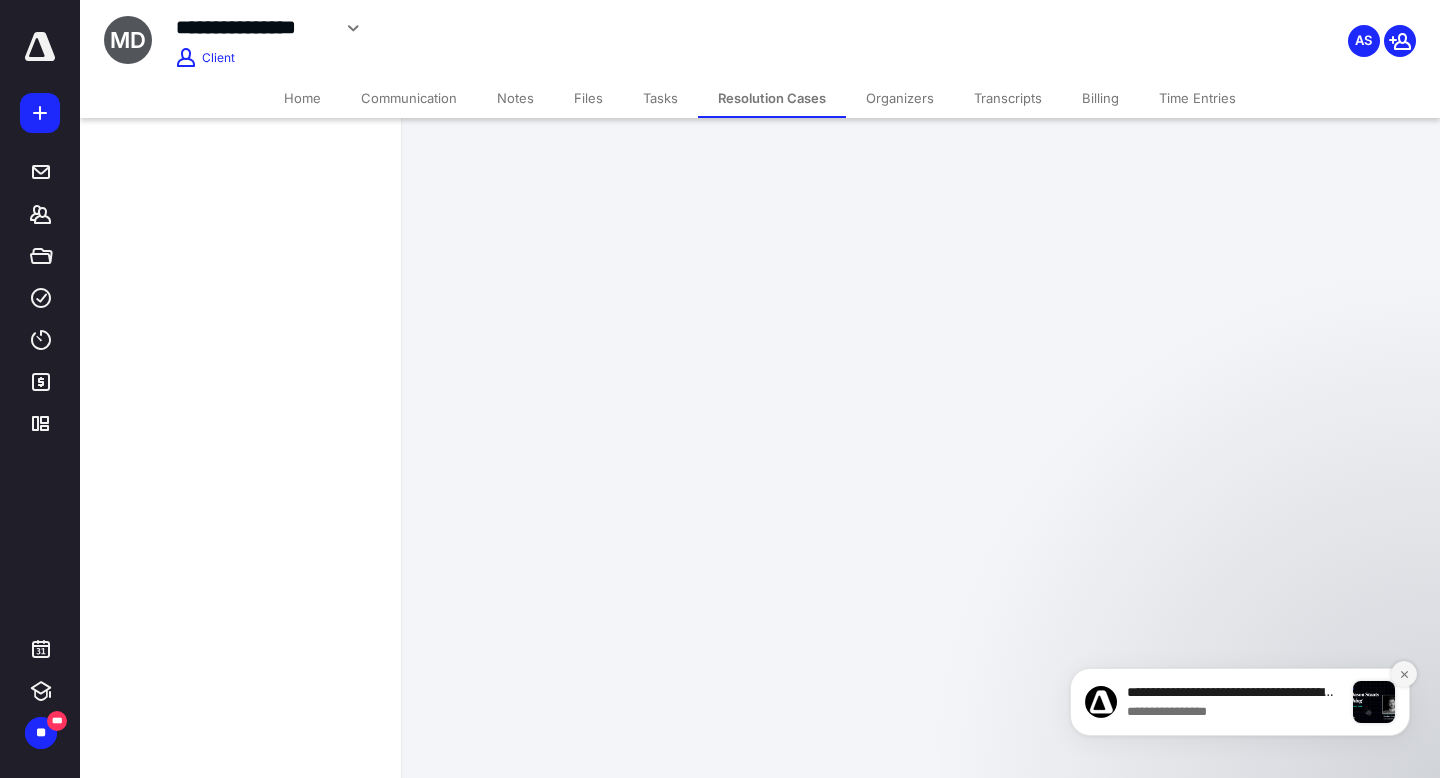 click 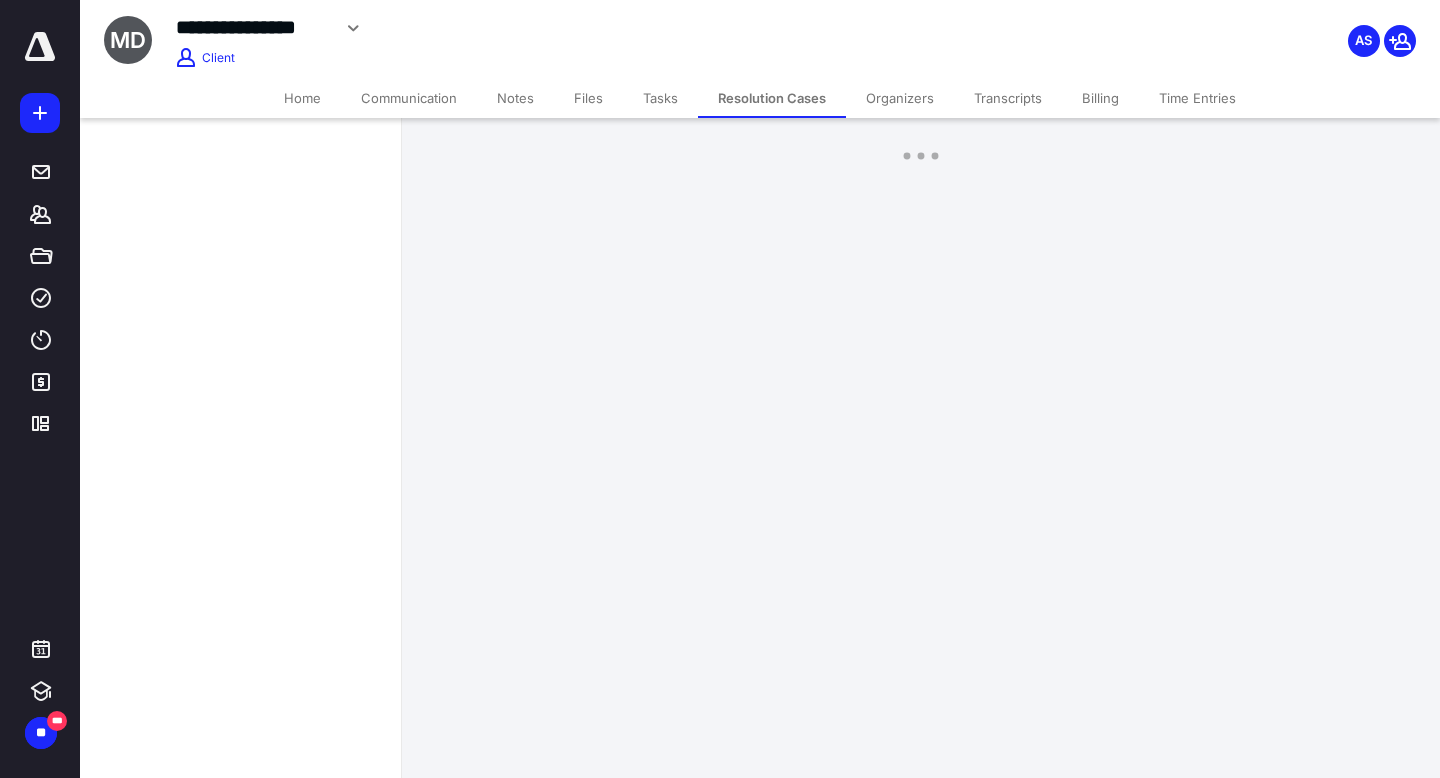 click on "**********" at bounding box center (253, 27) 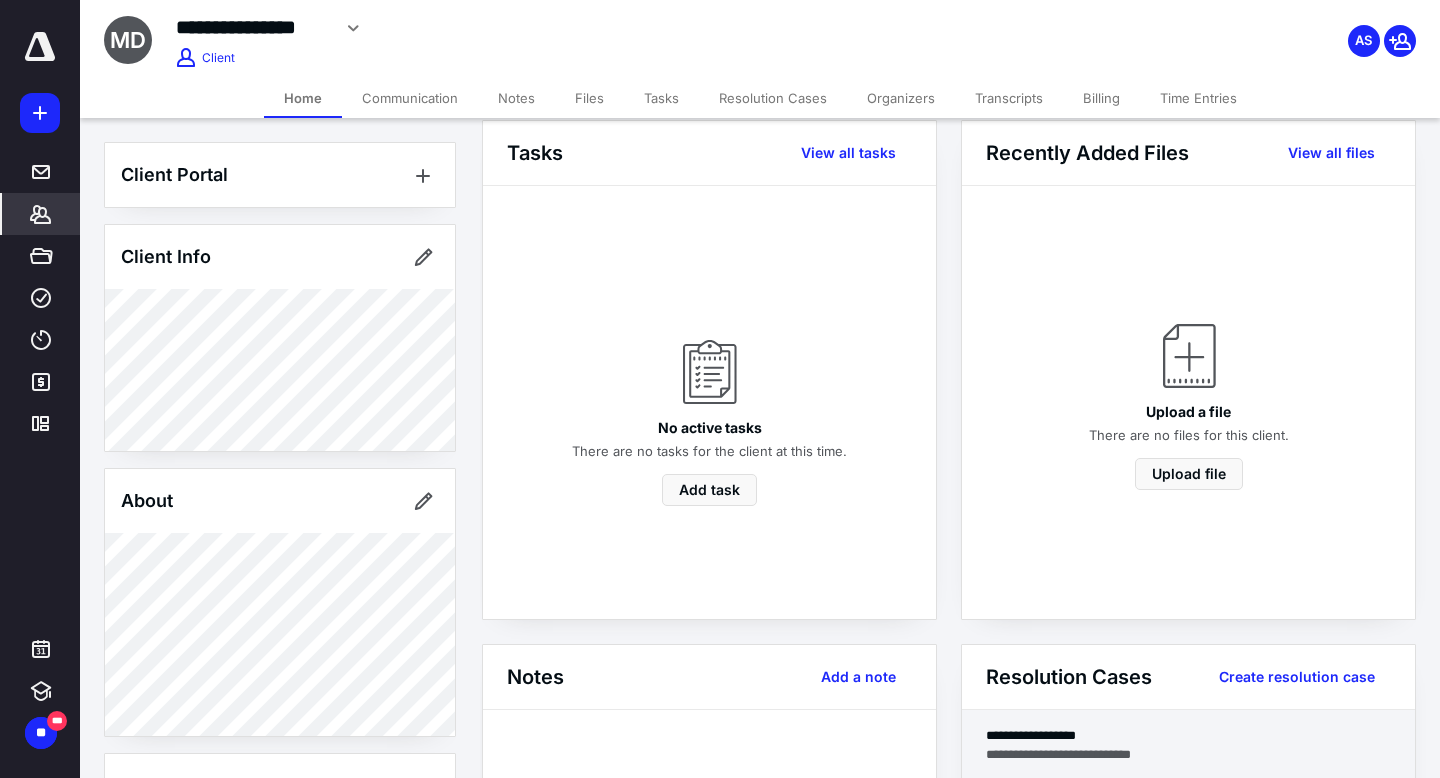 scroll, scrollTop: 23, scrollLeft: 0, axis: vertical 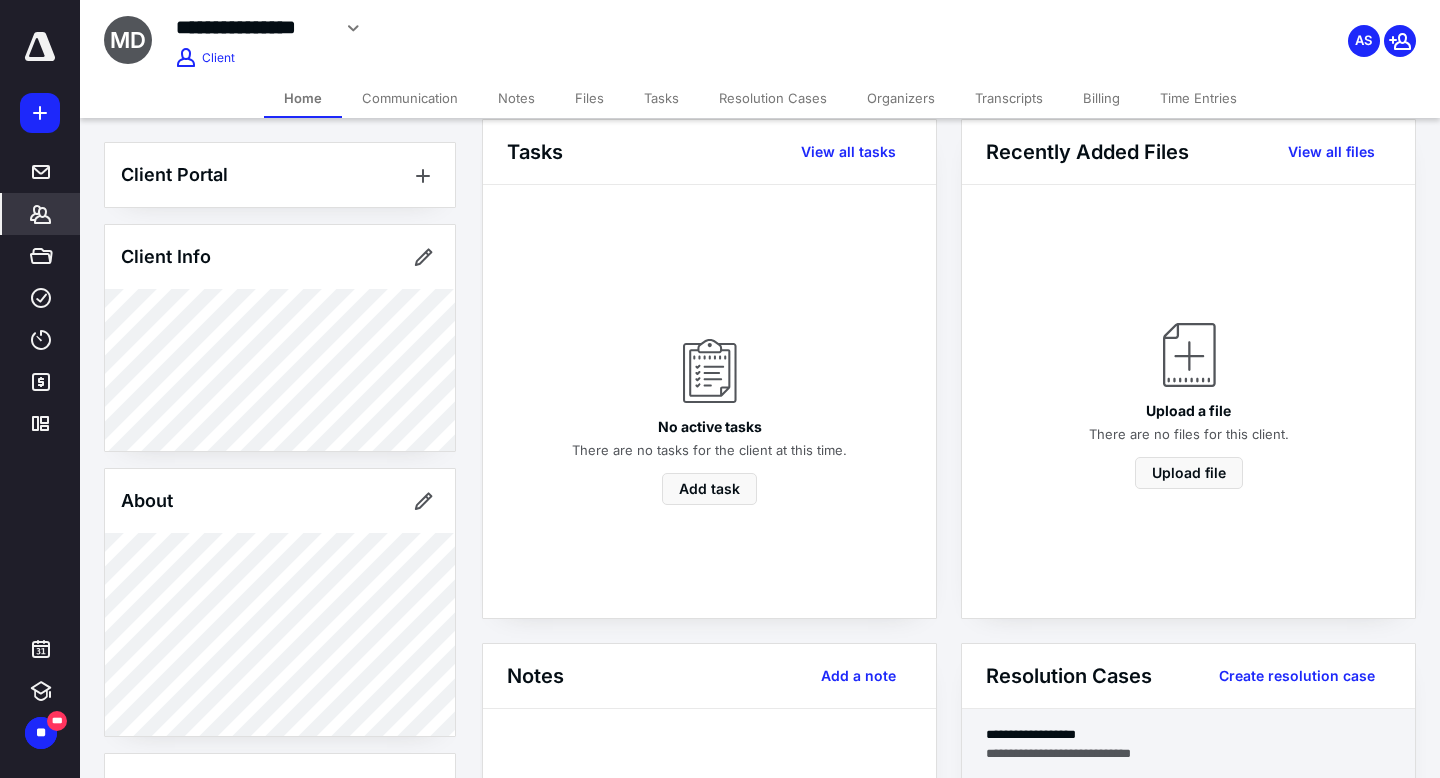 click on "**********" at bounding box center (1188, 753) 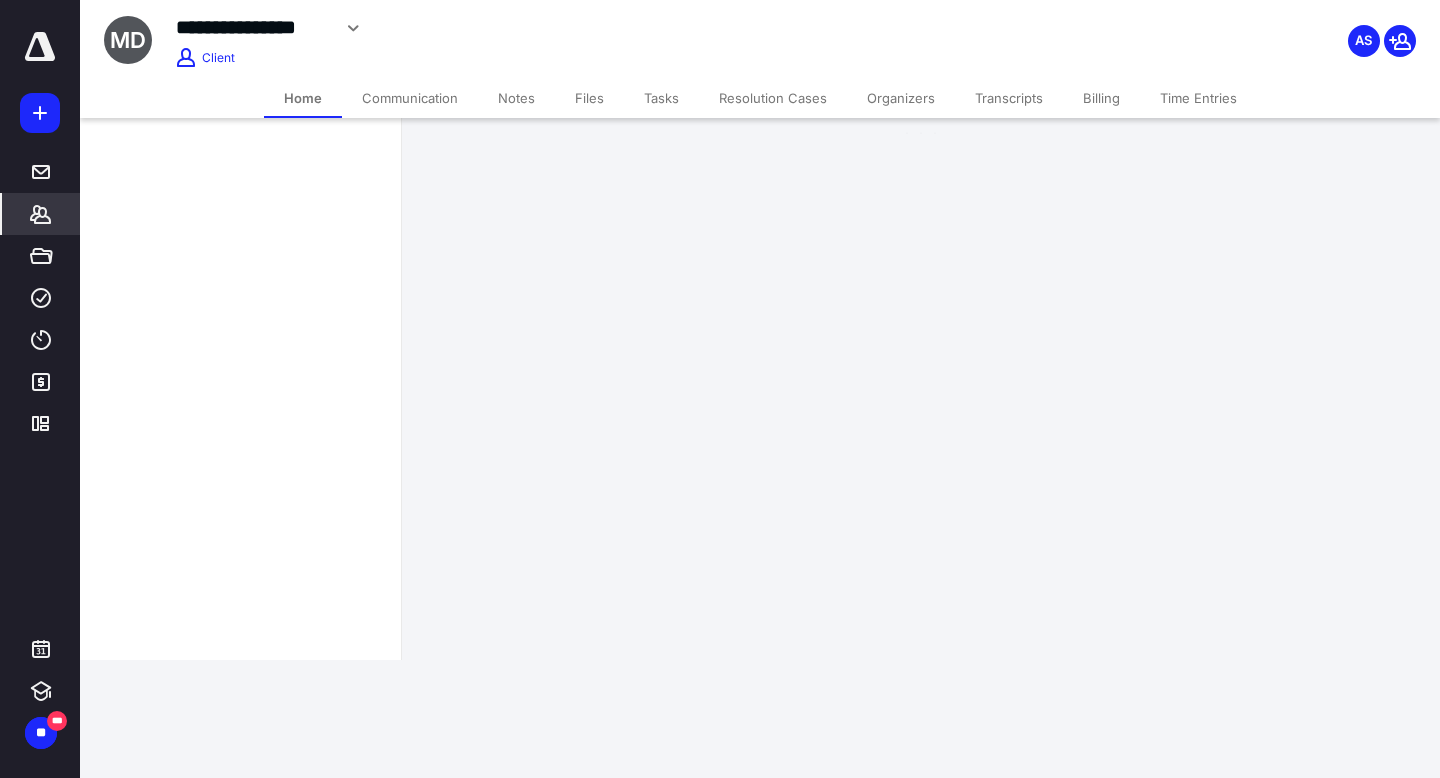 scroll, scrollTop: 0, scrollLeft: 0, axis: both 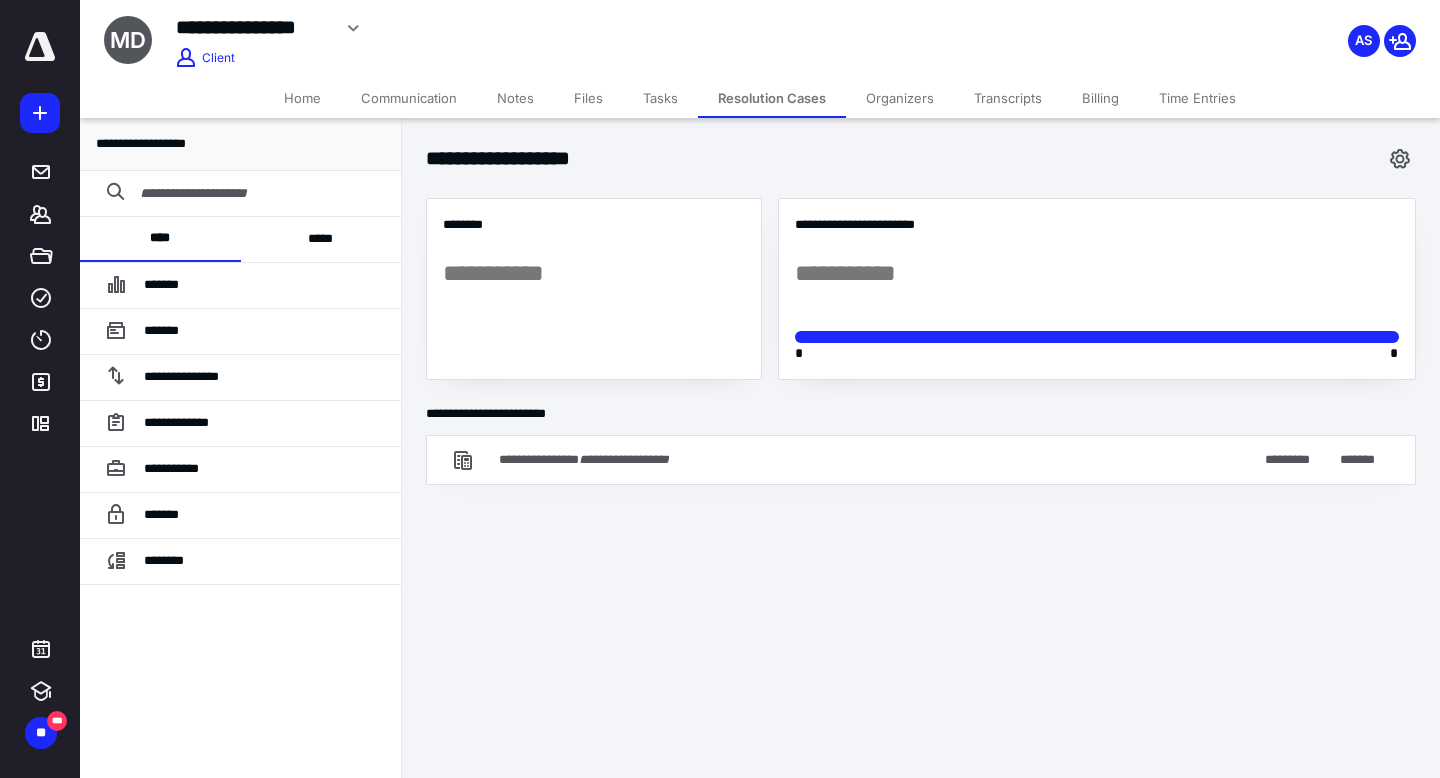 click on "*****" at bounding box center (321, 239) 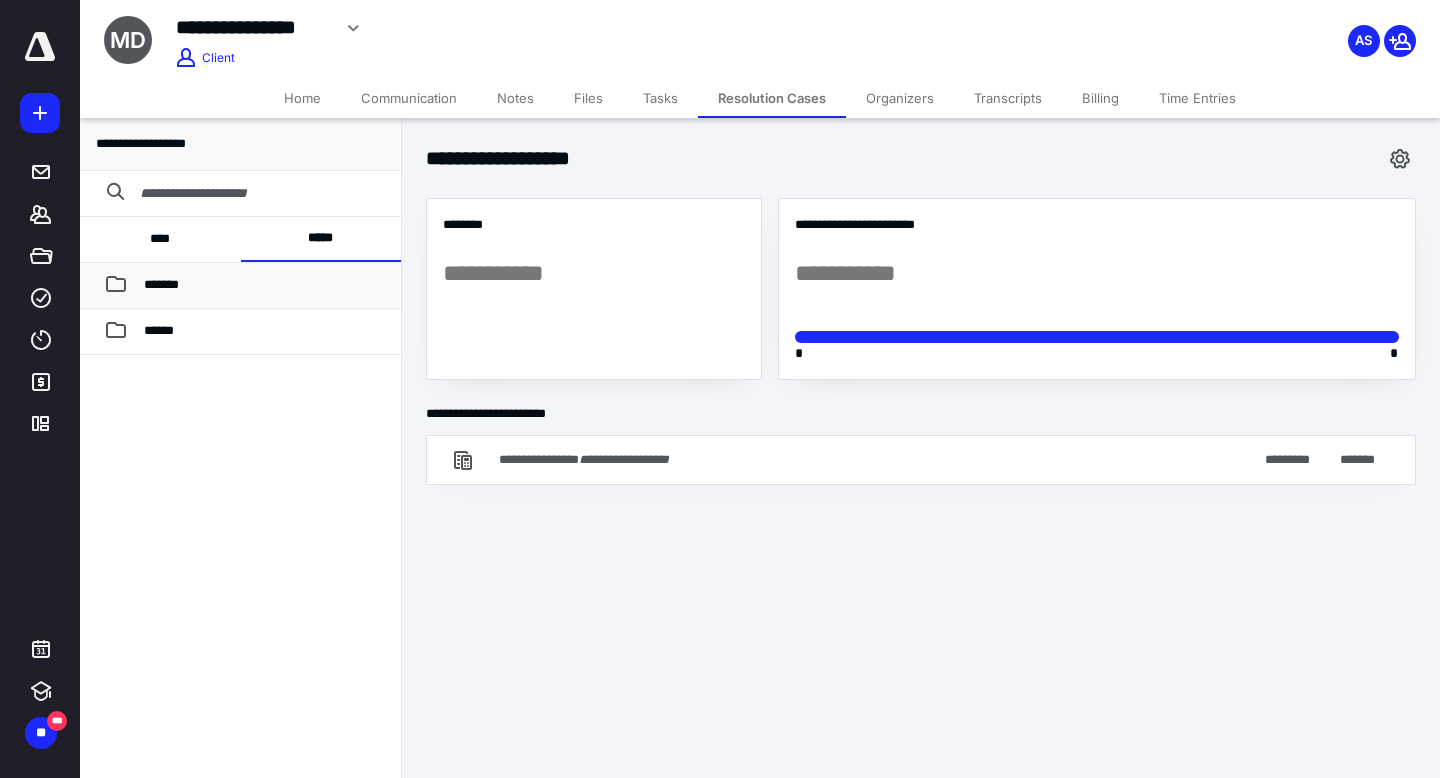 click on "*******" at bounding box center [264, 285] 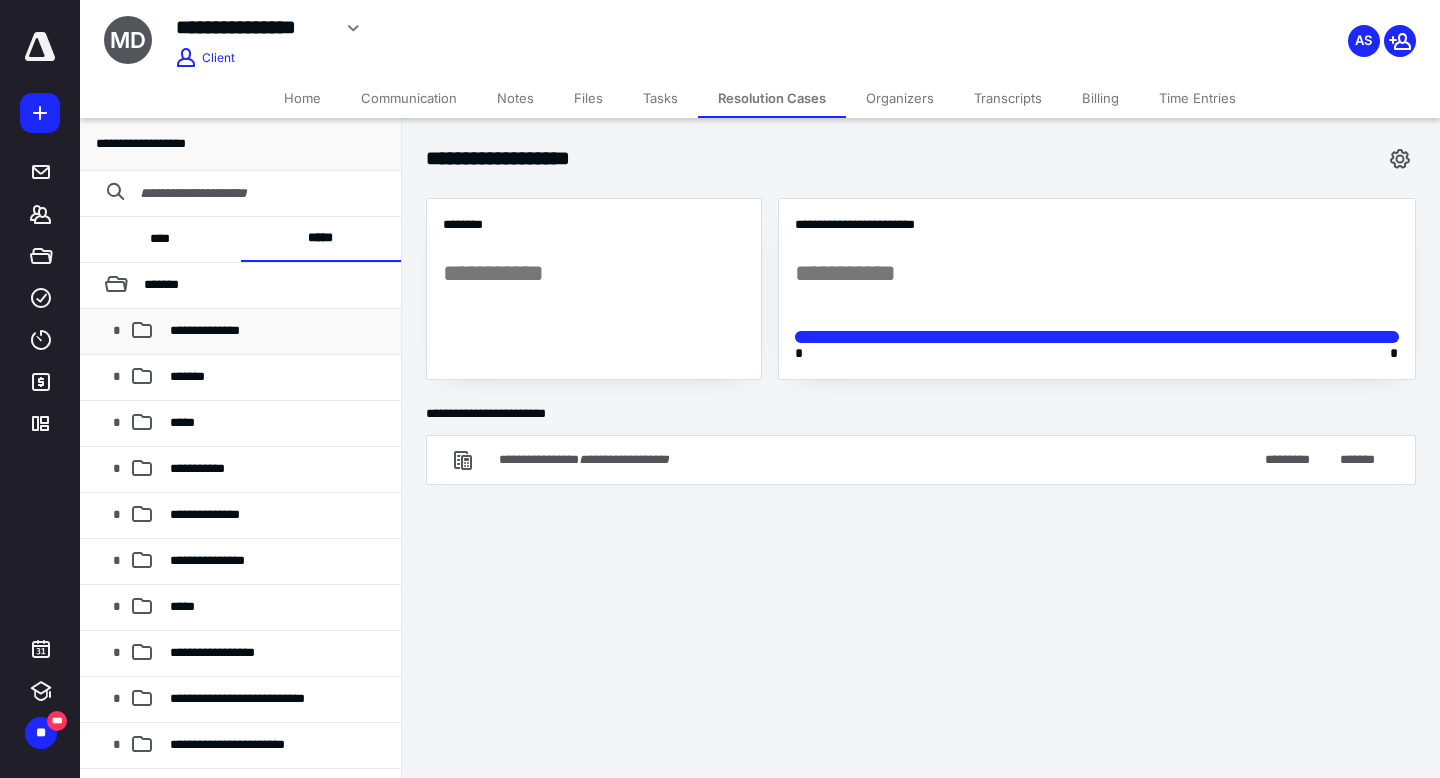 click on "**********" at bounding box center [205, 330] 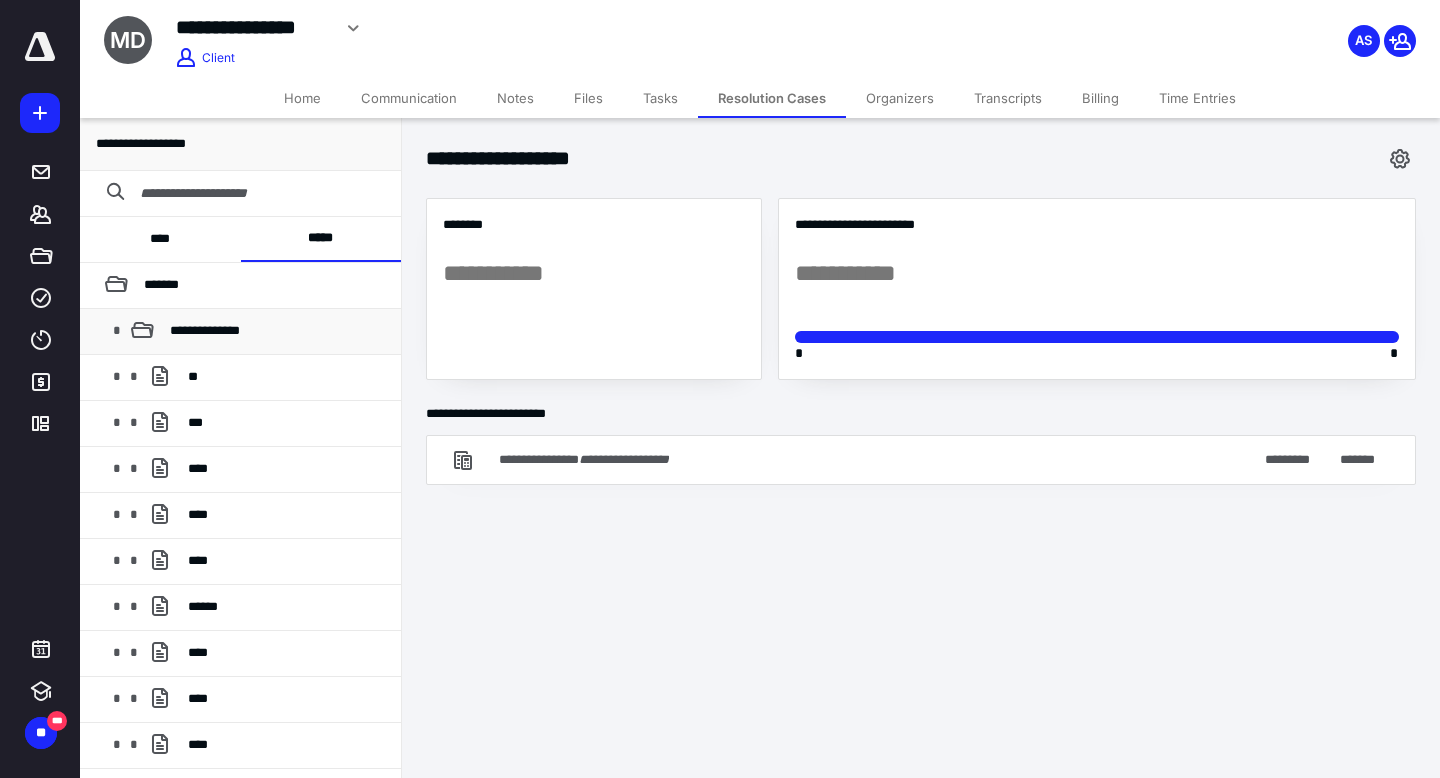click on "**********" at bounding box center [205, 330] 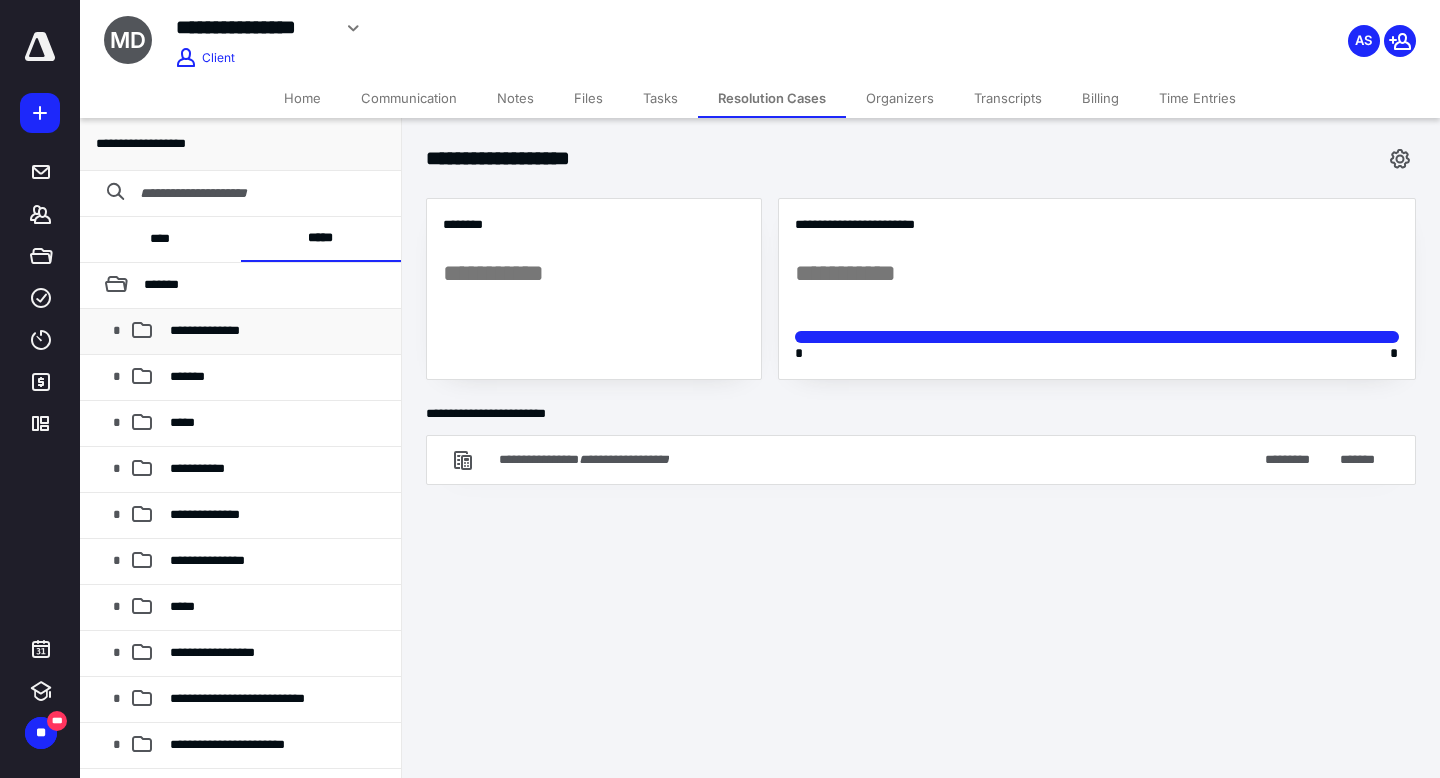 click on "**********" at bounding box center [205, 330] 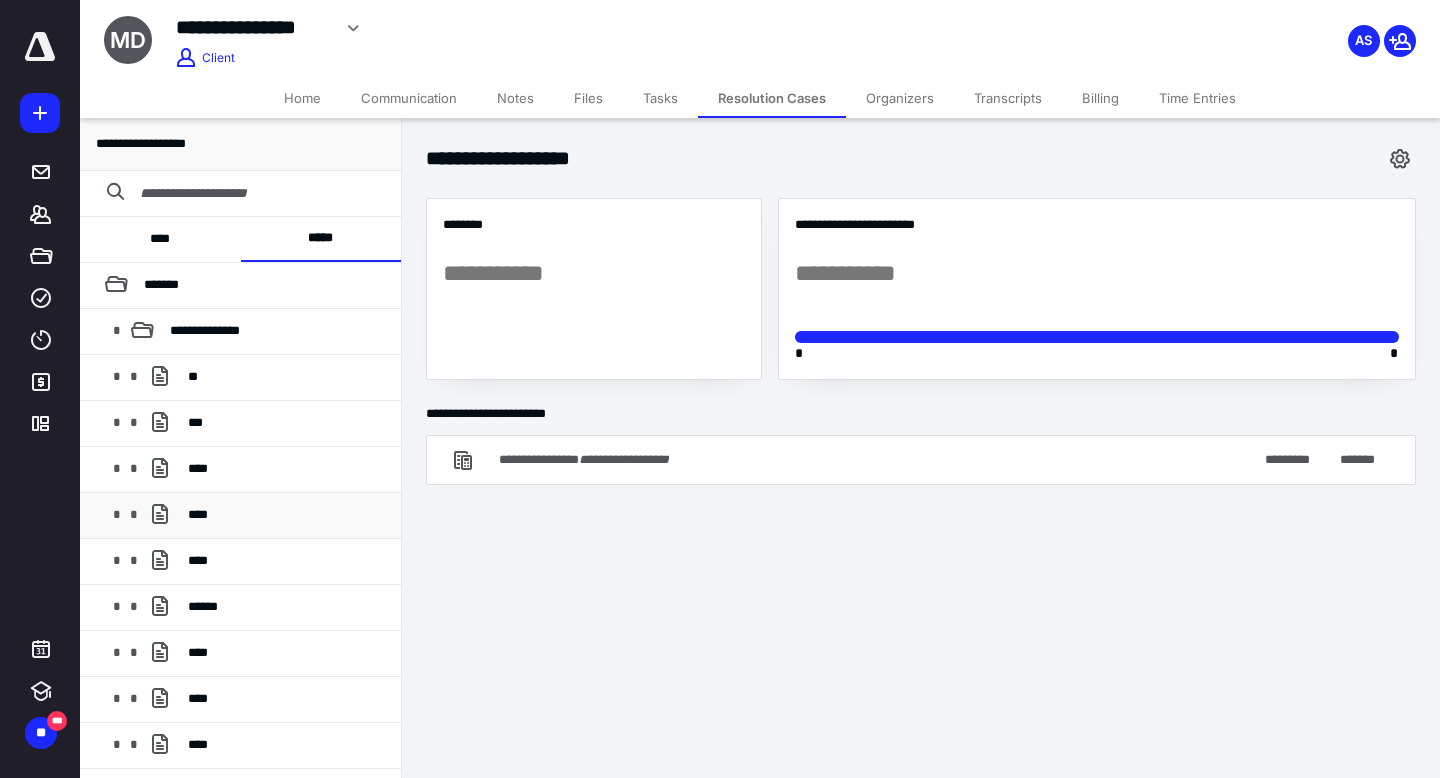 click on "****" at bounding box center (286, 515) 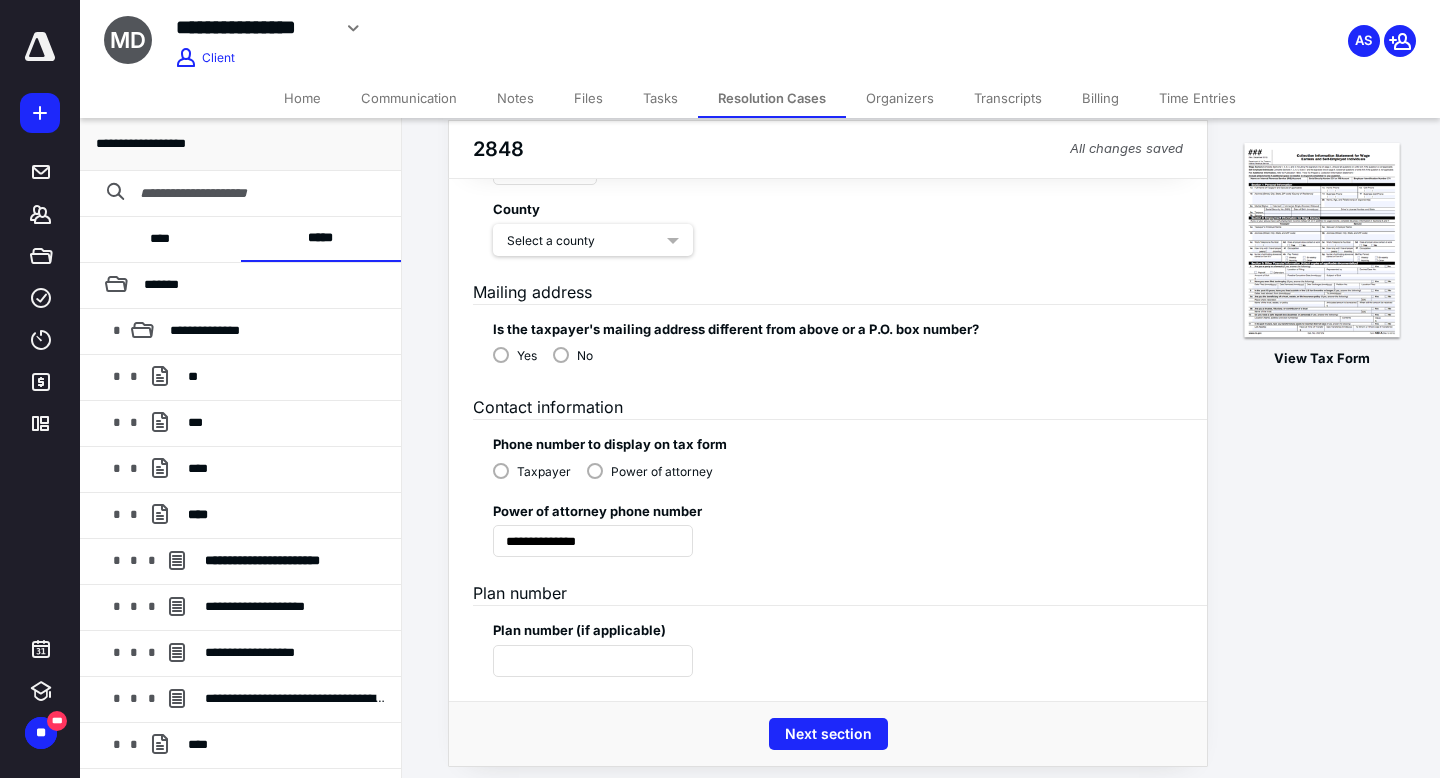 scroll, scrollTop: 1199, scrollLeft: 0, axis: vertical 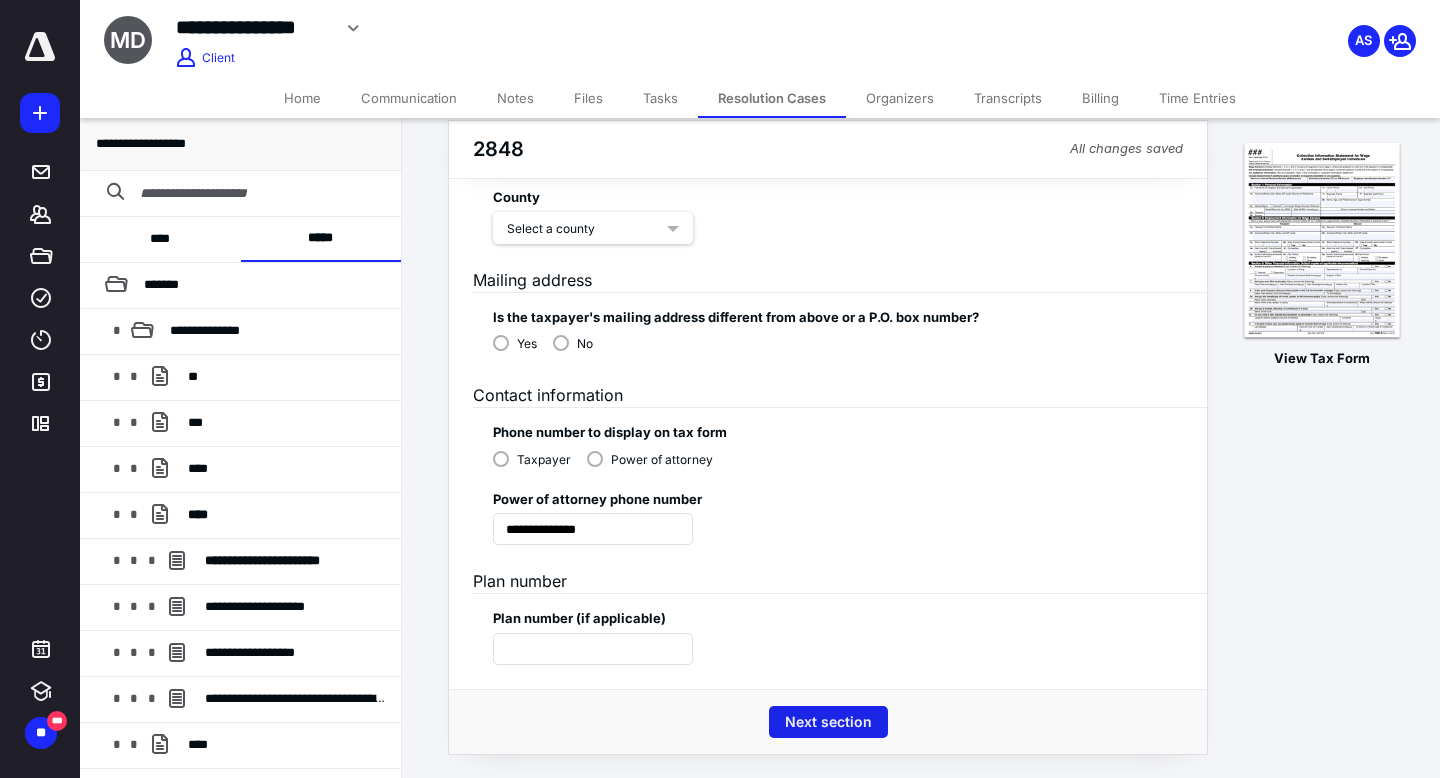 click on "Next section" at bounding box center [828, 722] 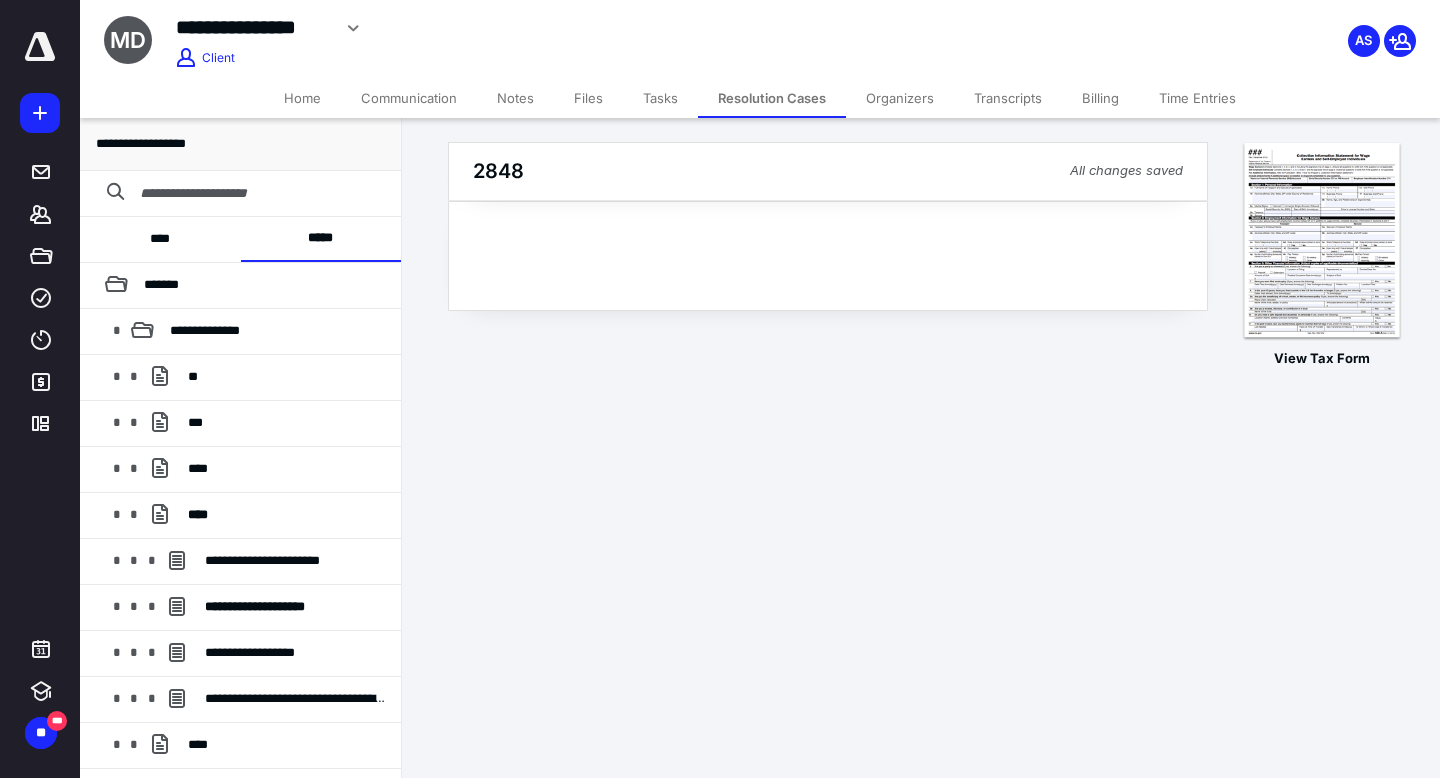 scroll, scrollTop: 0, scrollLeft: 0, axis: both 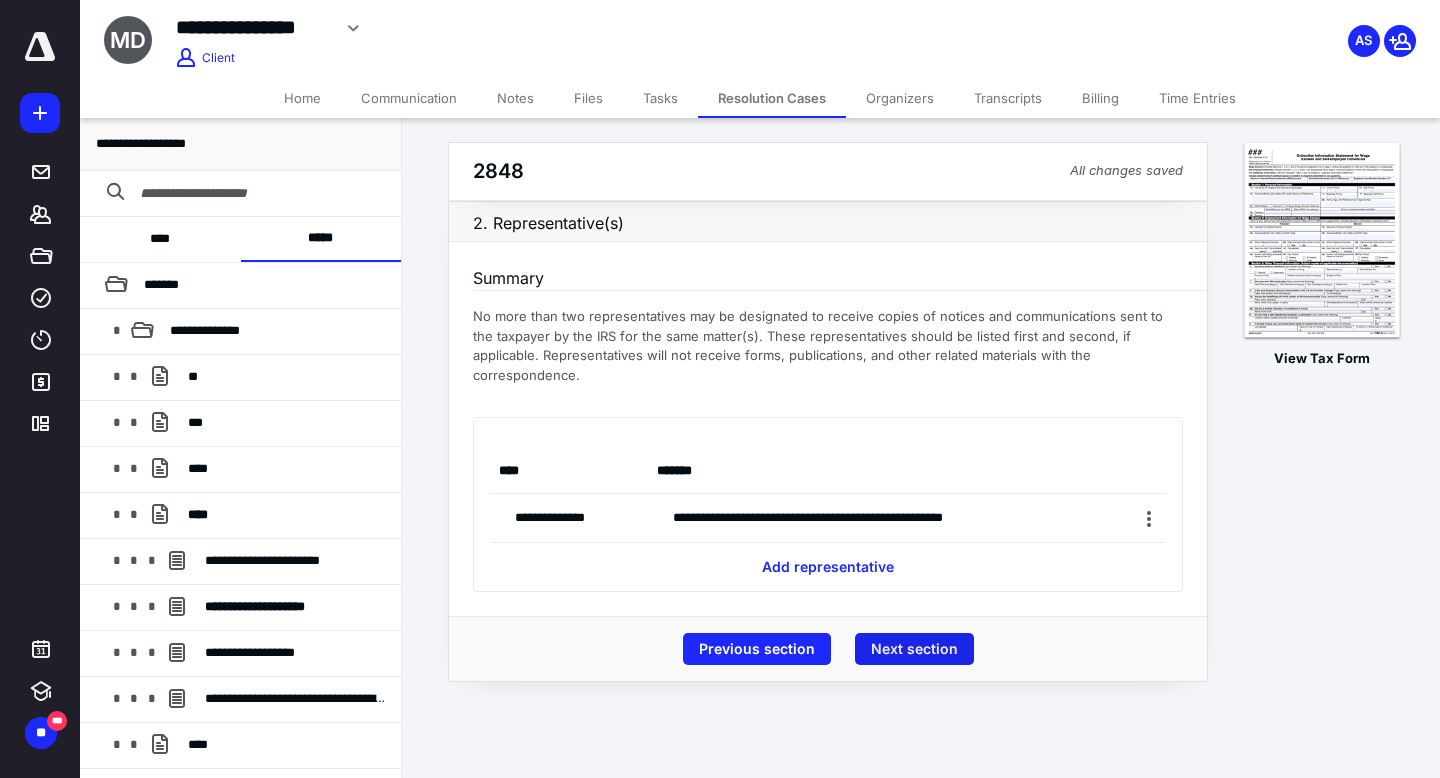 click on "Next section" at bounding box center [914, 649] 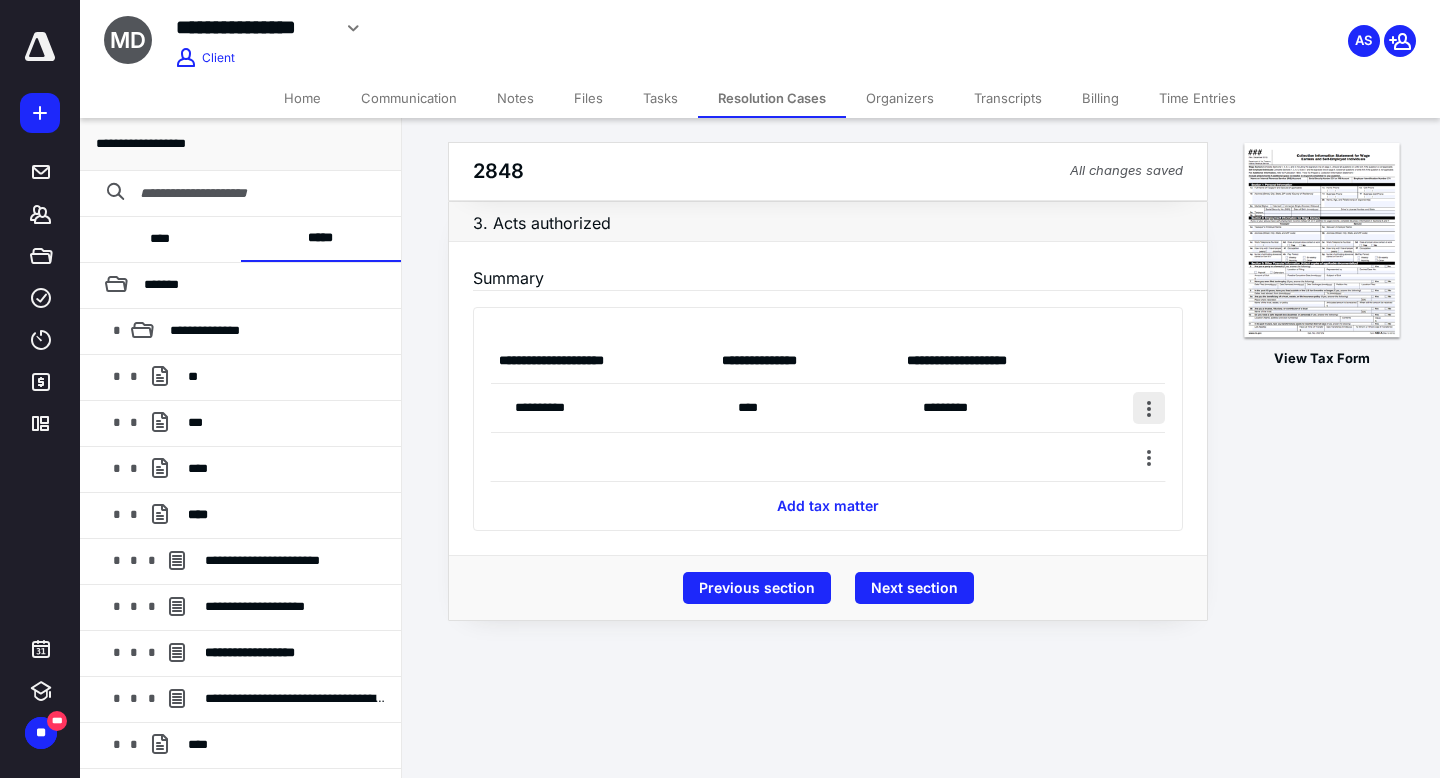 click at bounding box center (1149, 408) 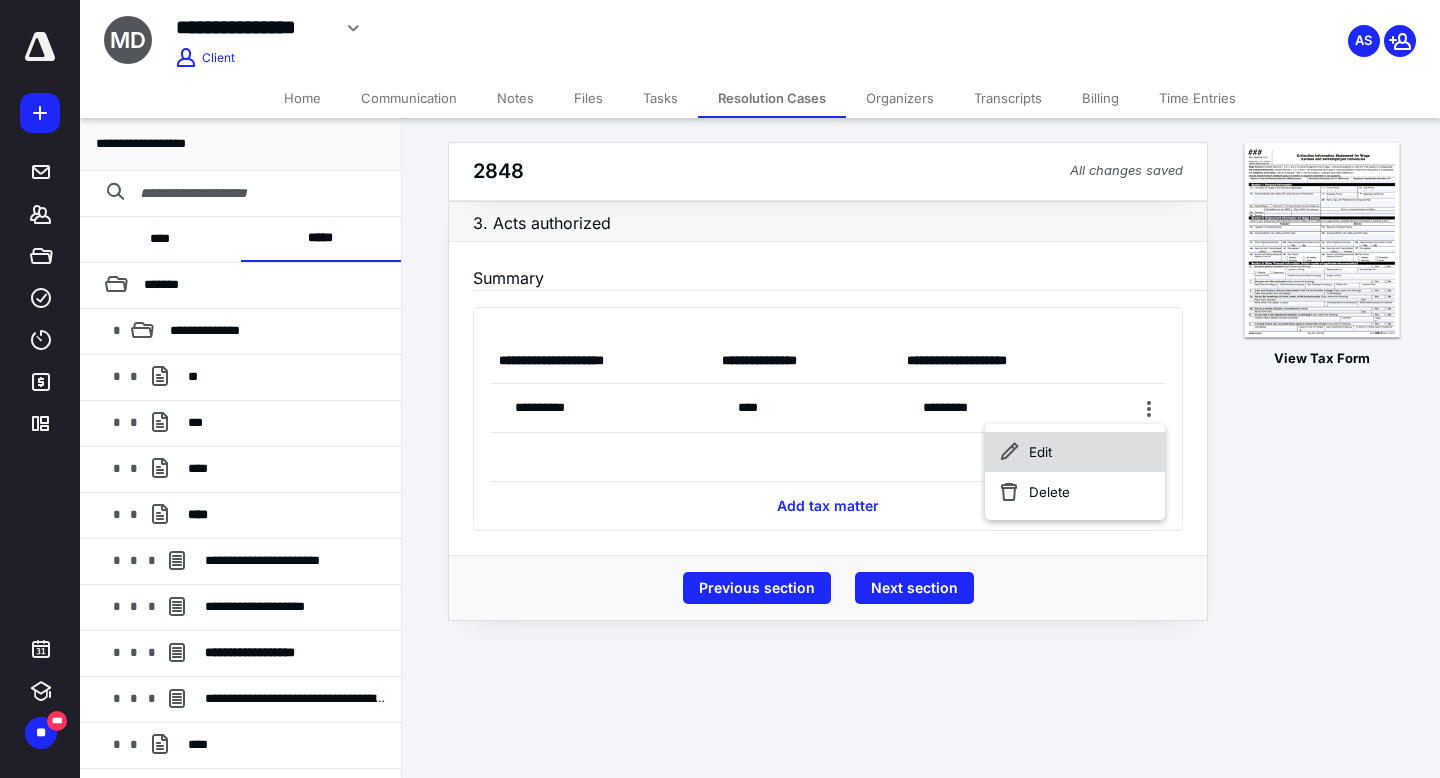 click on "Edit" at bounding box center [1075, 452] 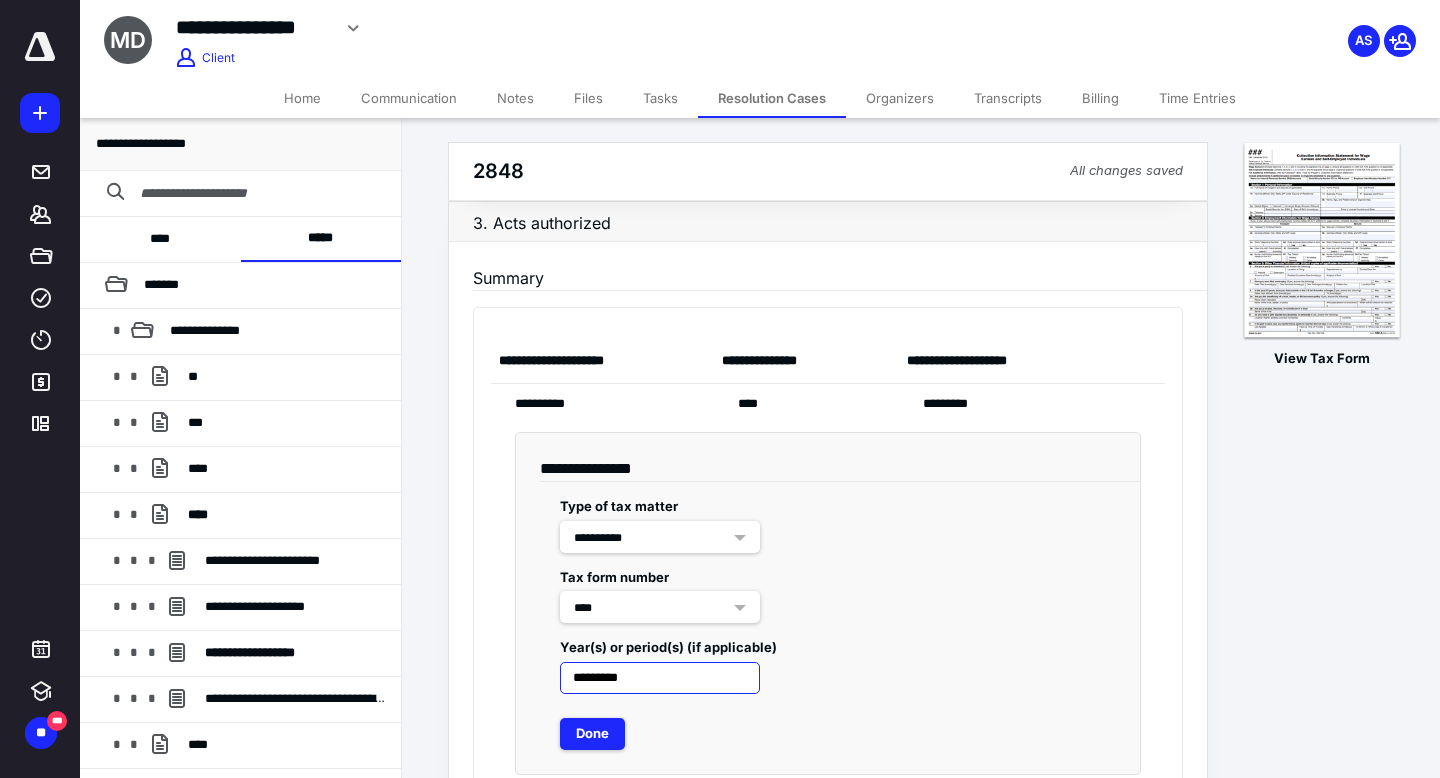 click on "*********" at bounding box center (660, 678) 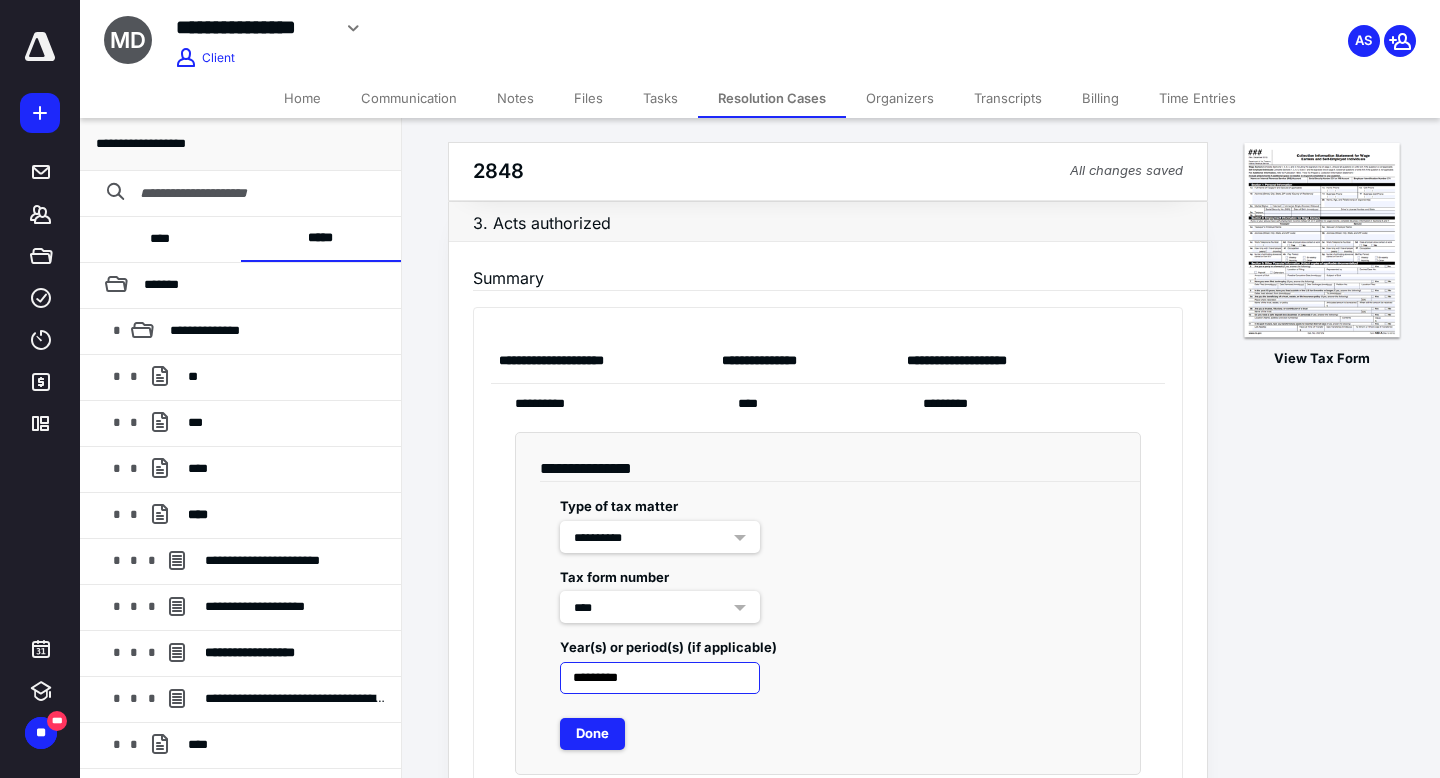 type on "*********" 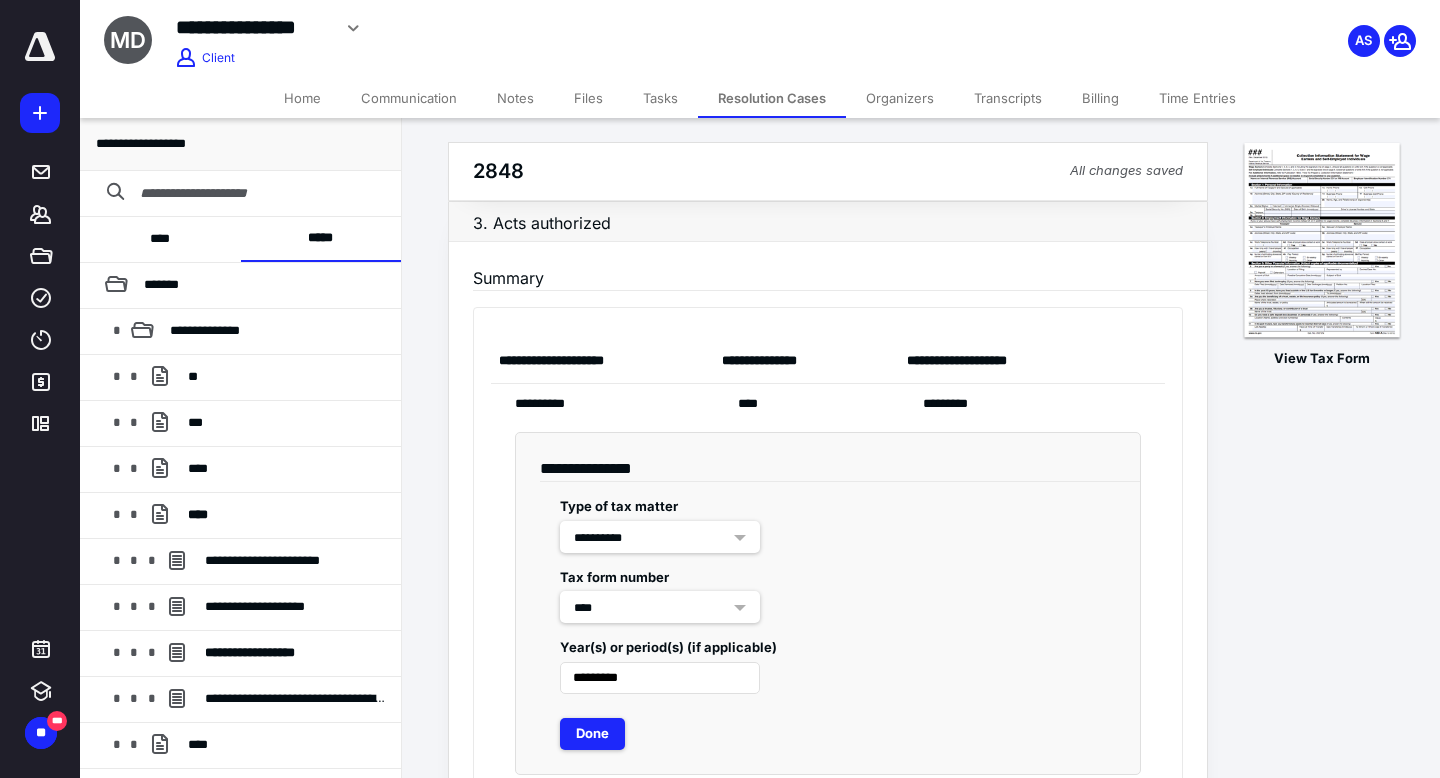 click on "Tax form number ****" at bounding box center (828, 588) 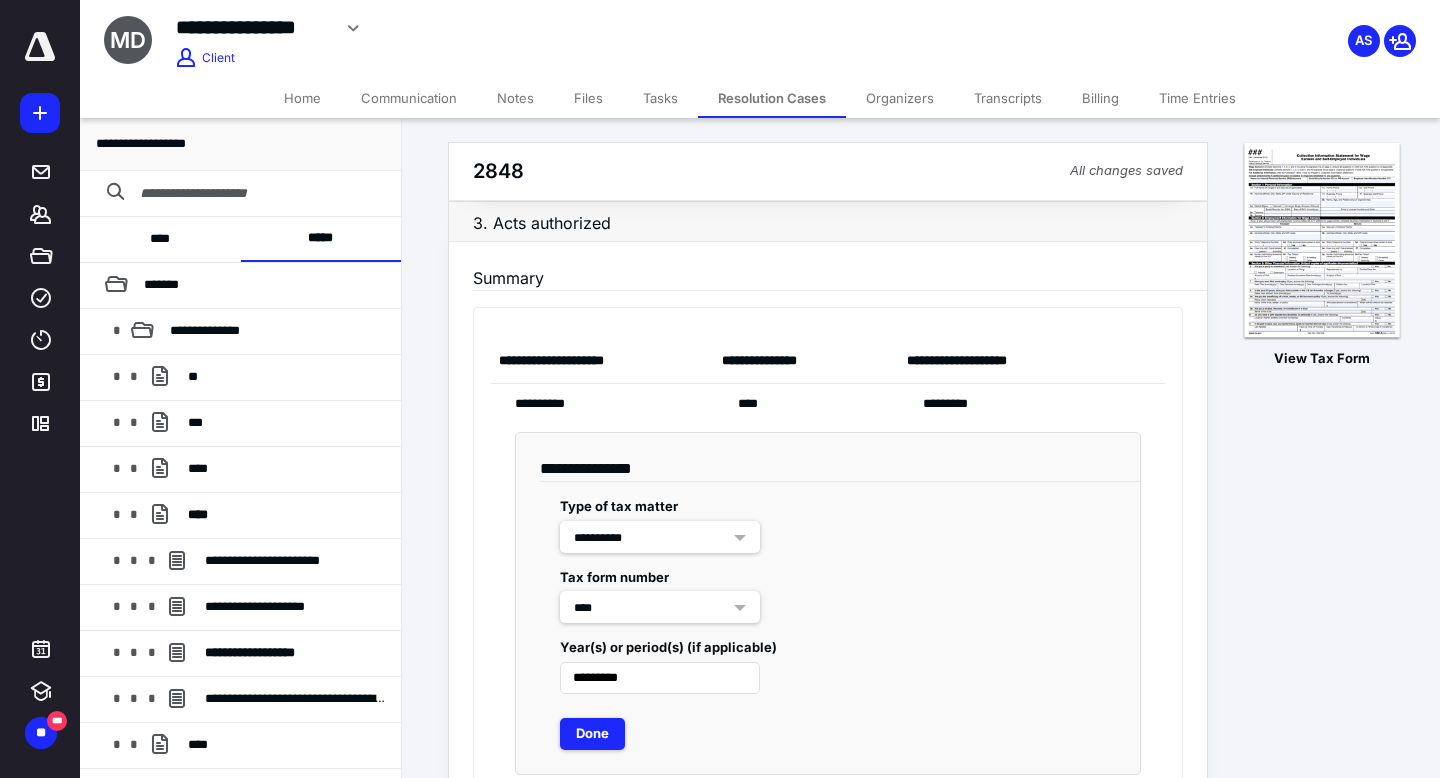 click on "Tax form number ****" at bounding box center (828, 588) 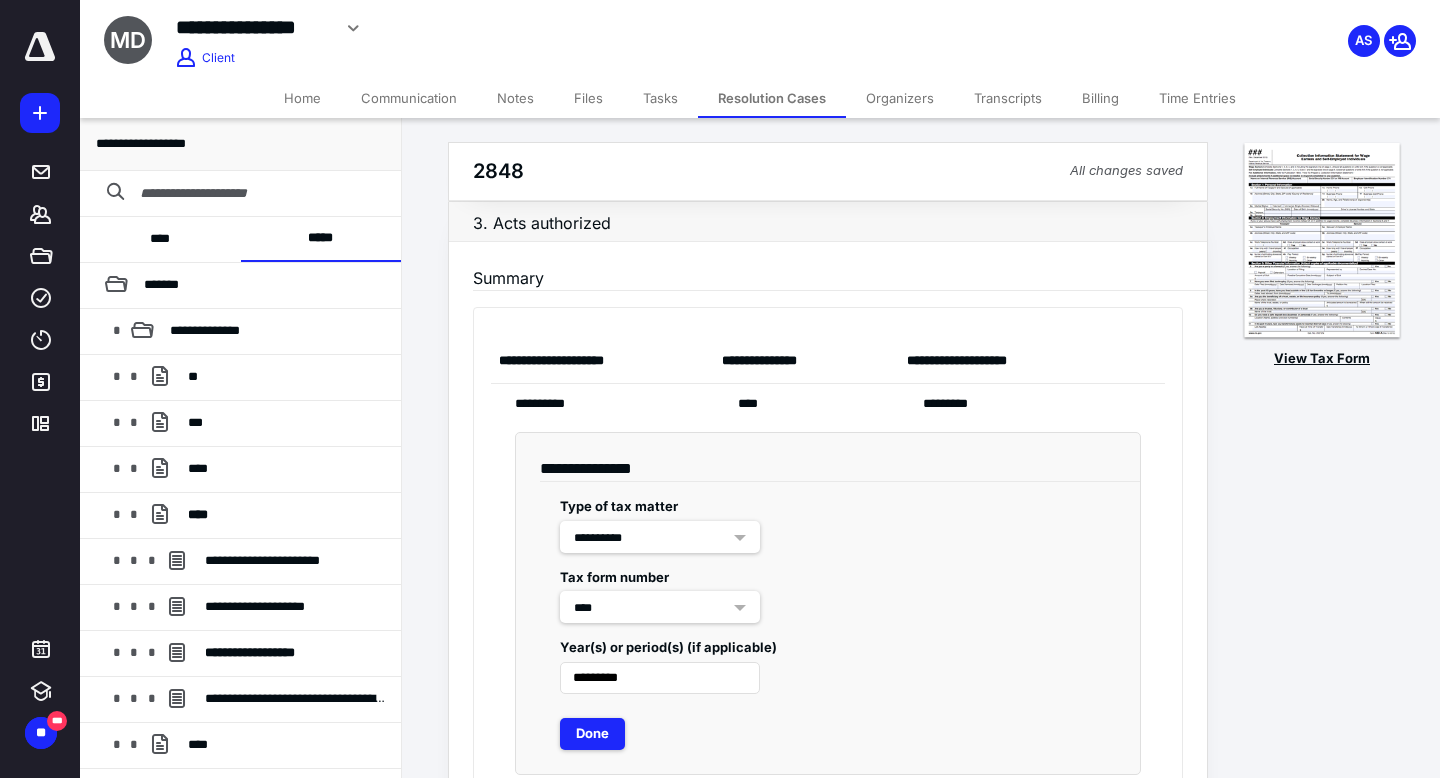 click at bounding box center [1322, 241] 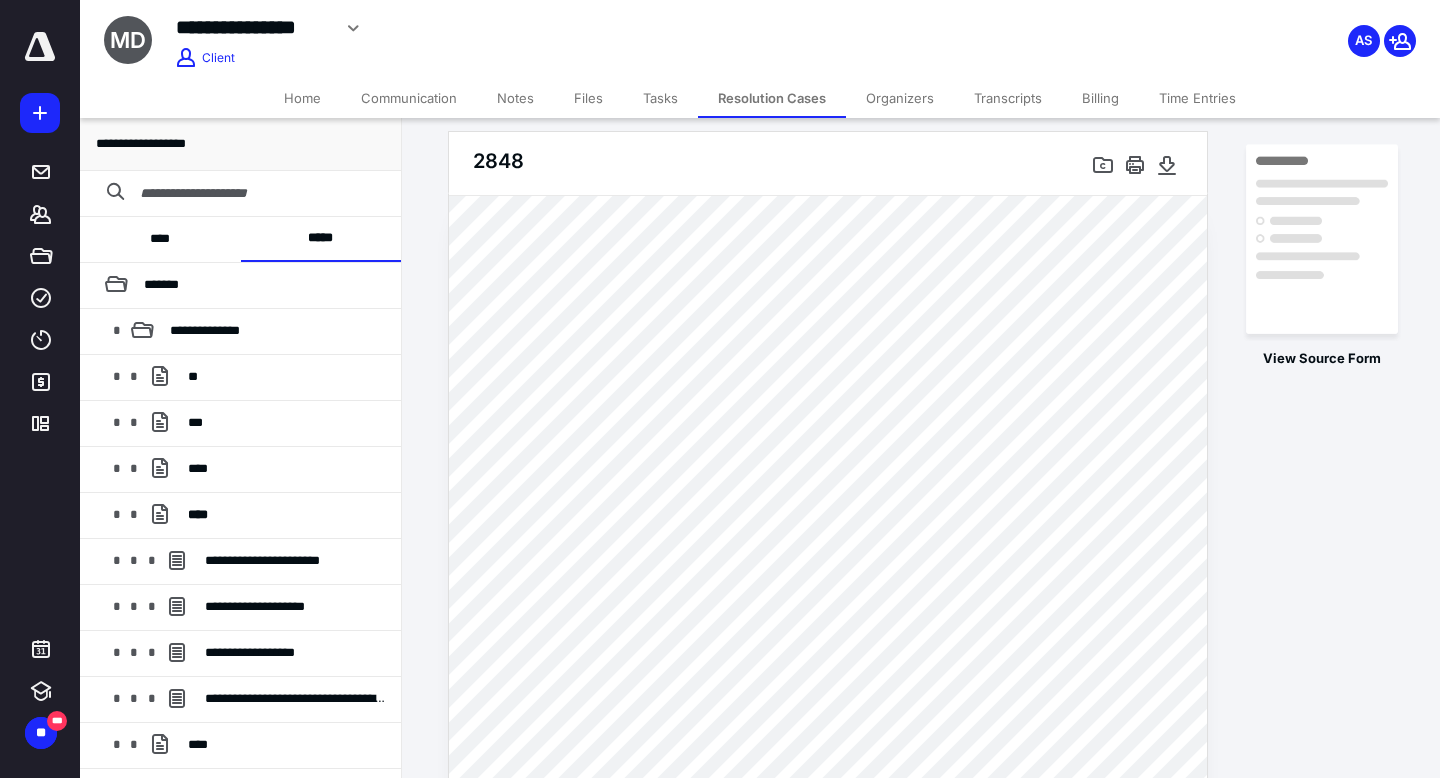 scroll, scrollTop: 12, scrollLeft: 0, axis: vertical 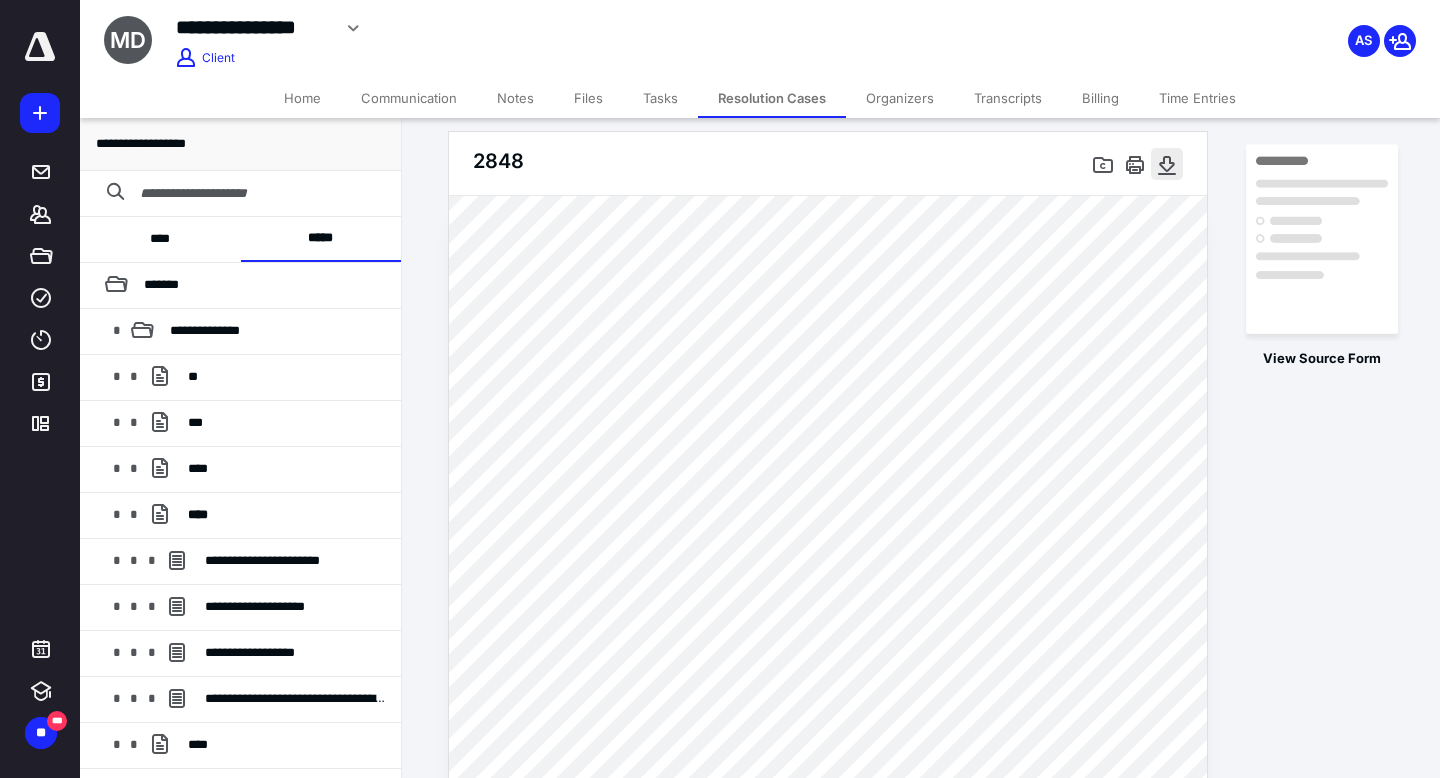 click at bounding box center [1167, 164] 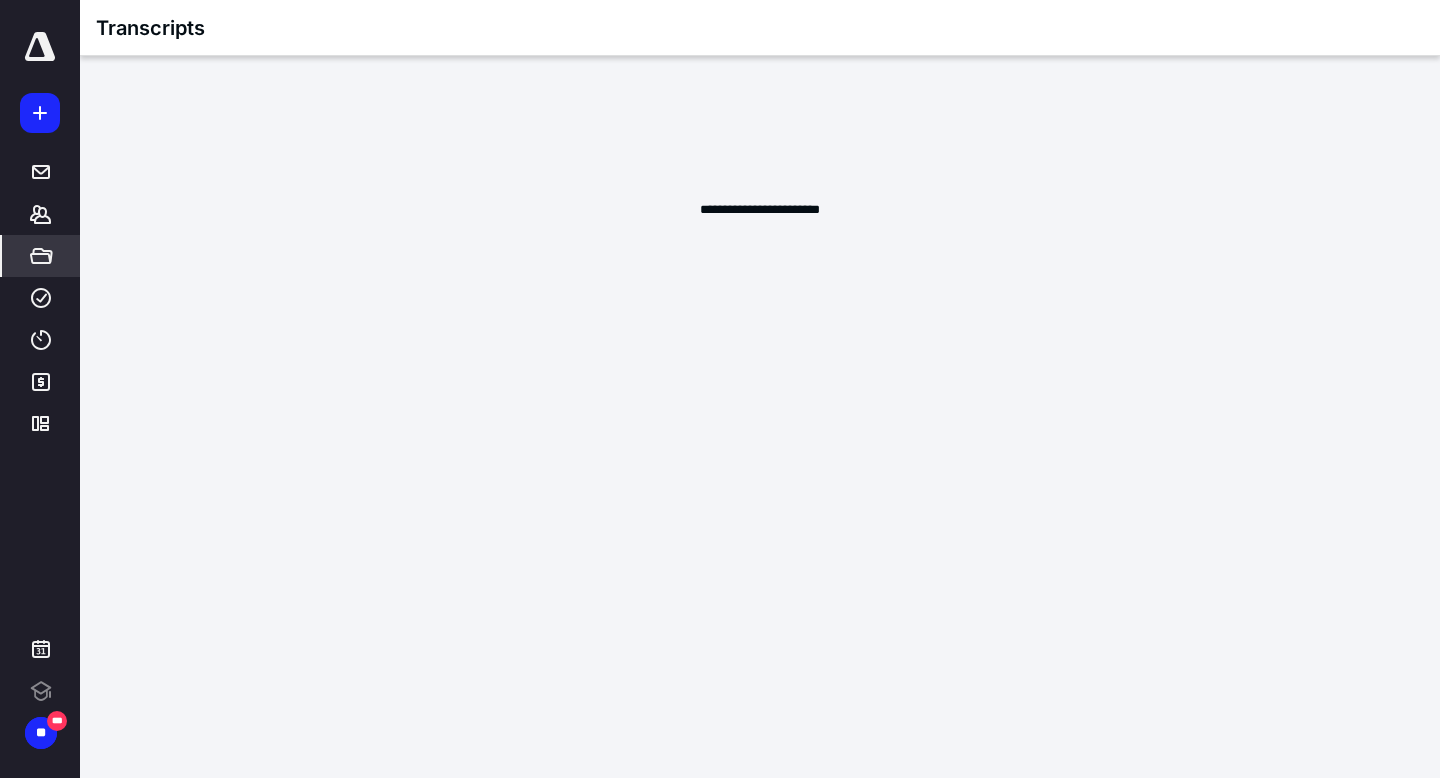 scroll, scrollTop: 0, scrollLeft: 0, axis: both 